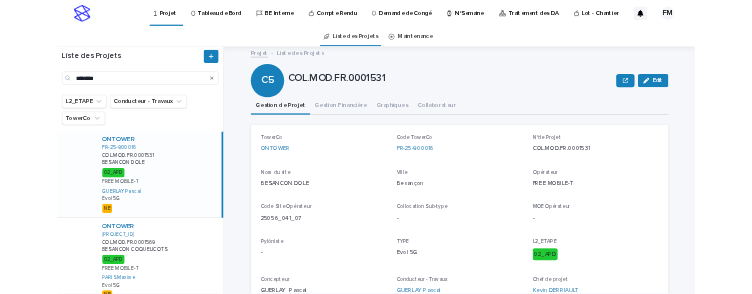 scroll, scrollTop: 0, scrollLeft: 0, axis: both 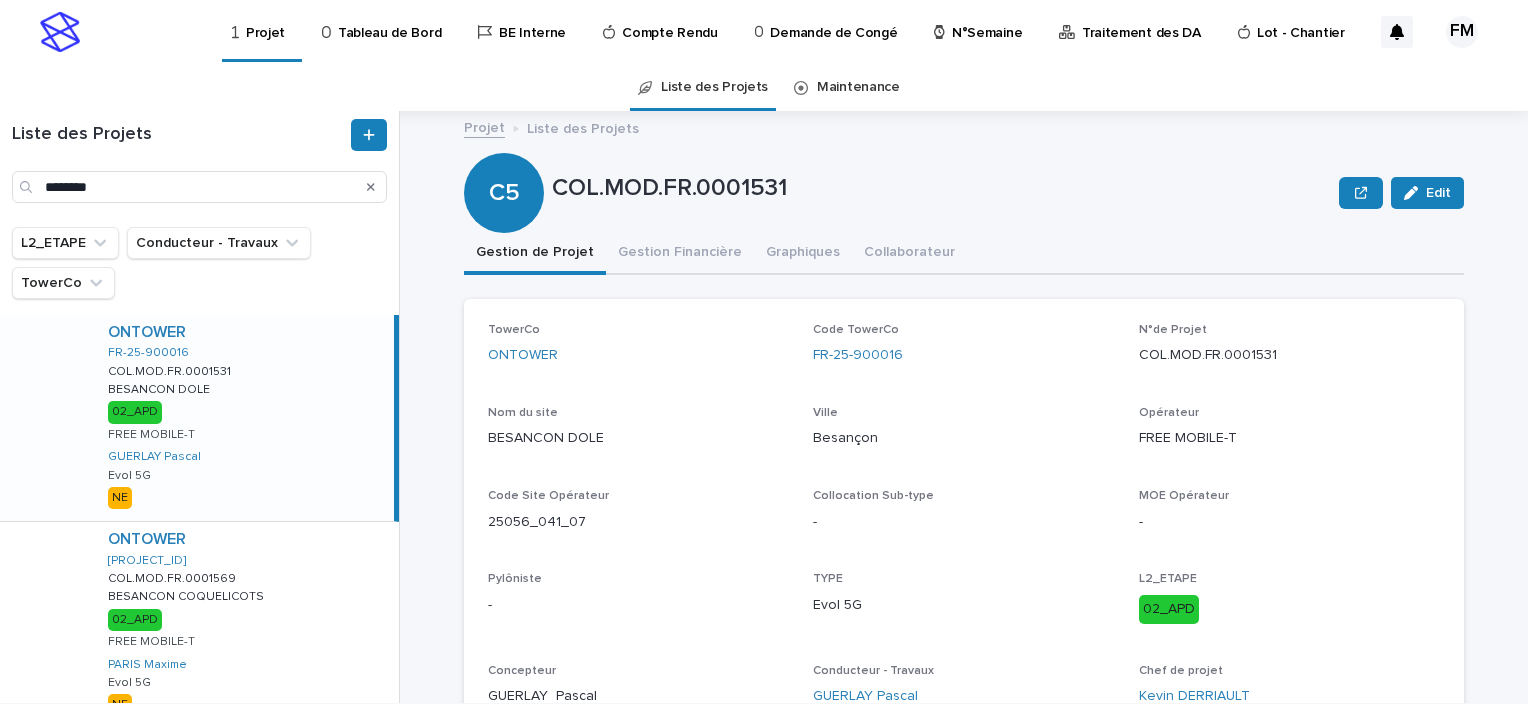 click on "BESANCON DOLE" at bounding box center (638, 436) 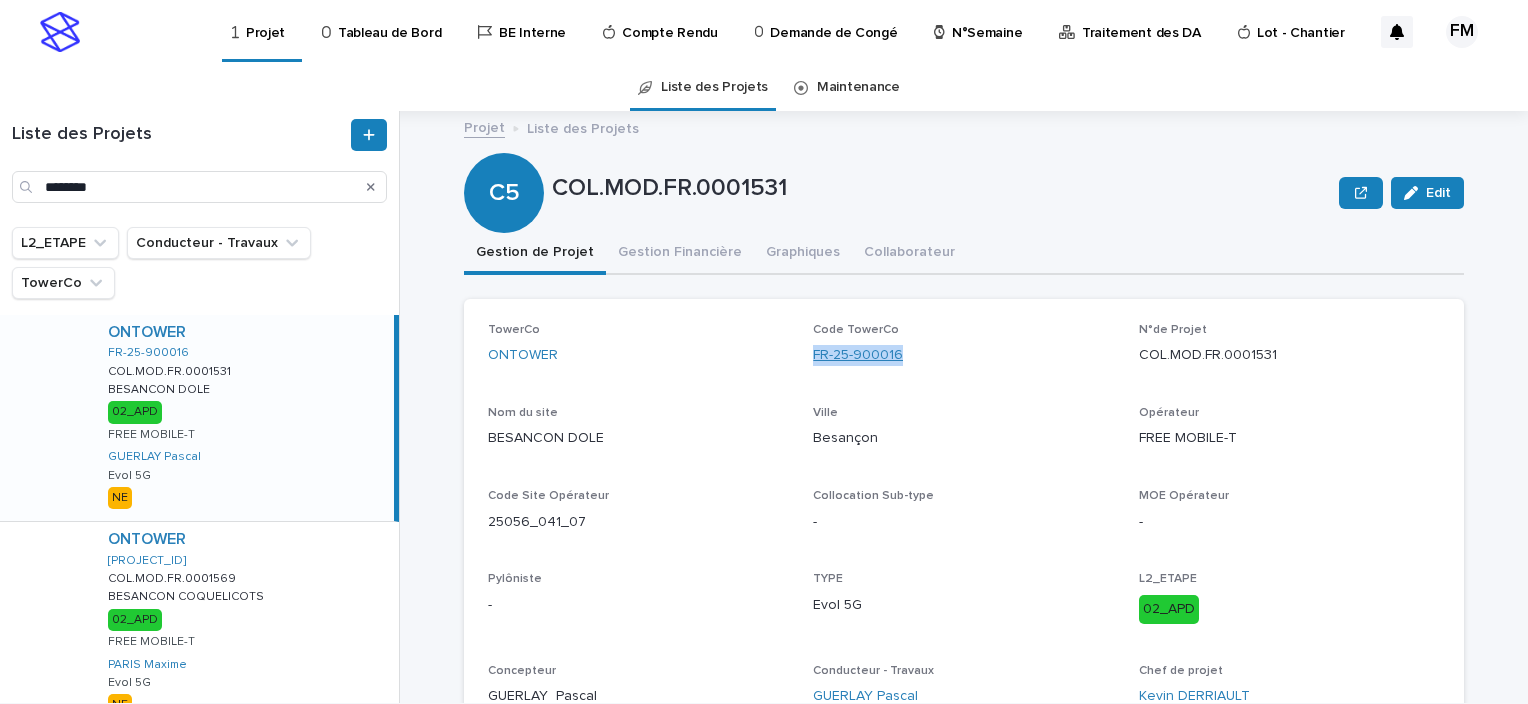 drag, startPoint x: 908, startPoint y: 351, endPoint x: 806, endPoint y: 351, distance: 102 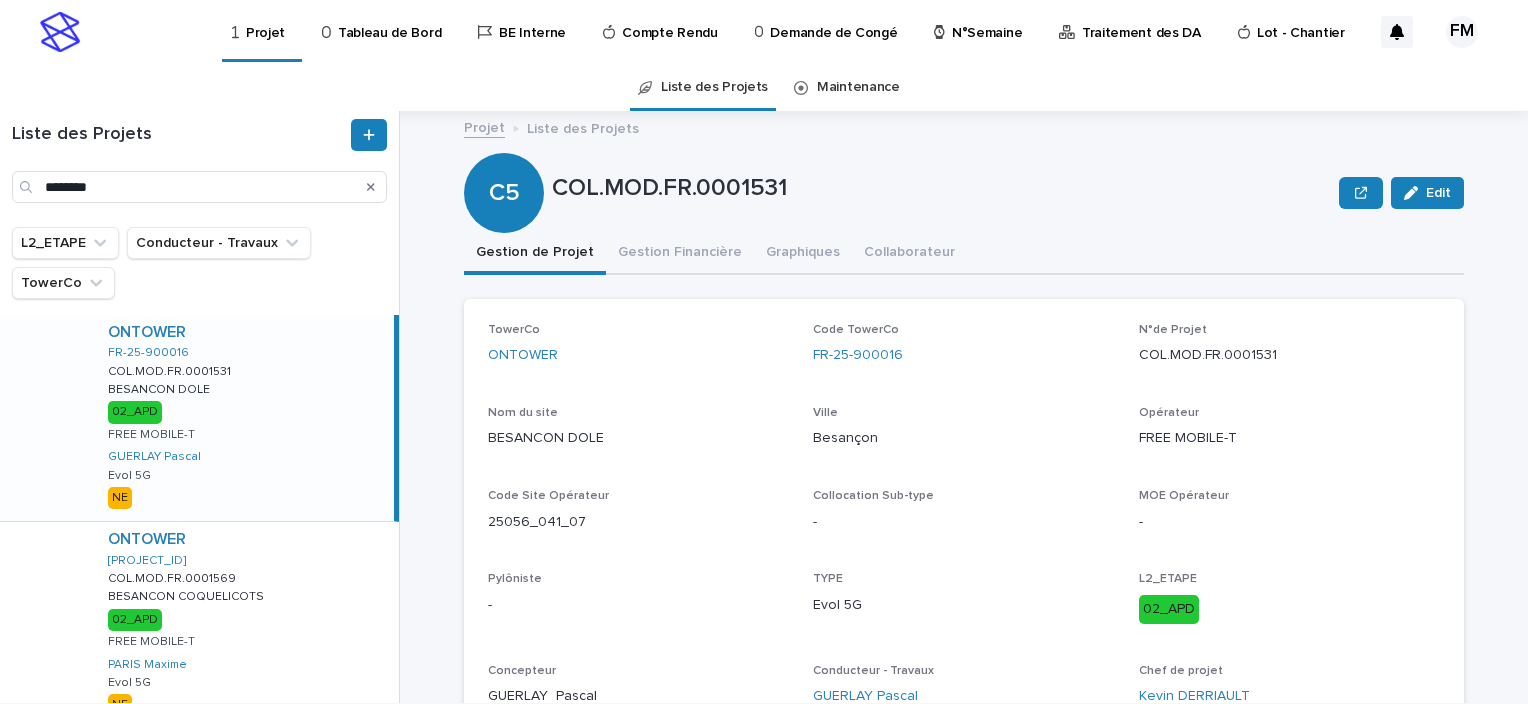 click on "COL.MOD.FR.0001531" at bounding box center [1289, 355] 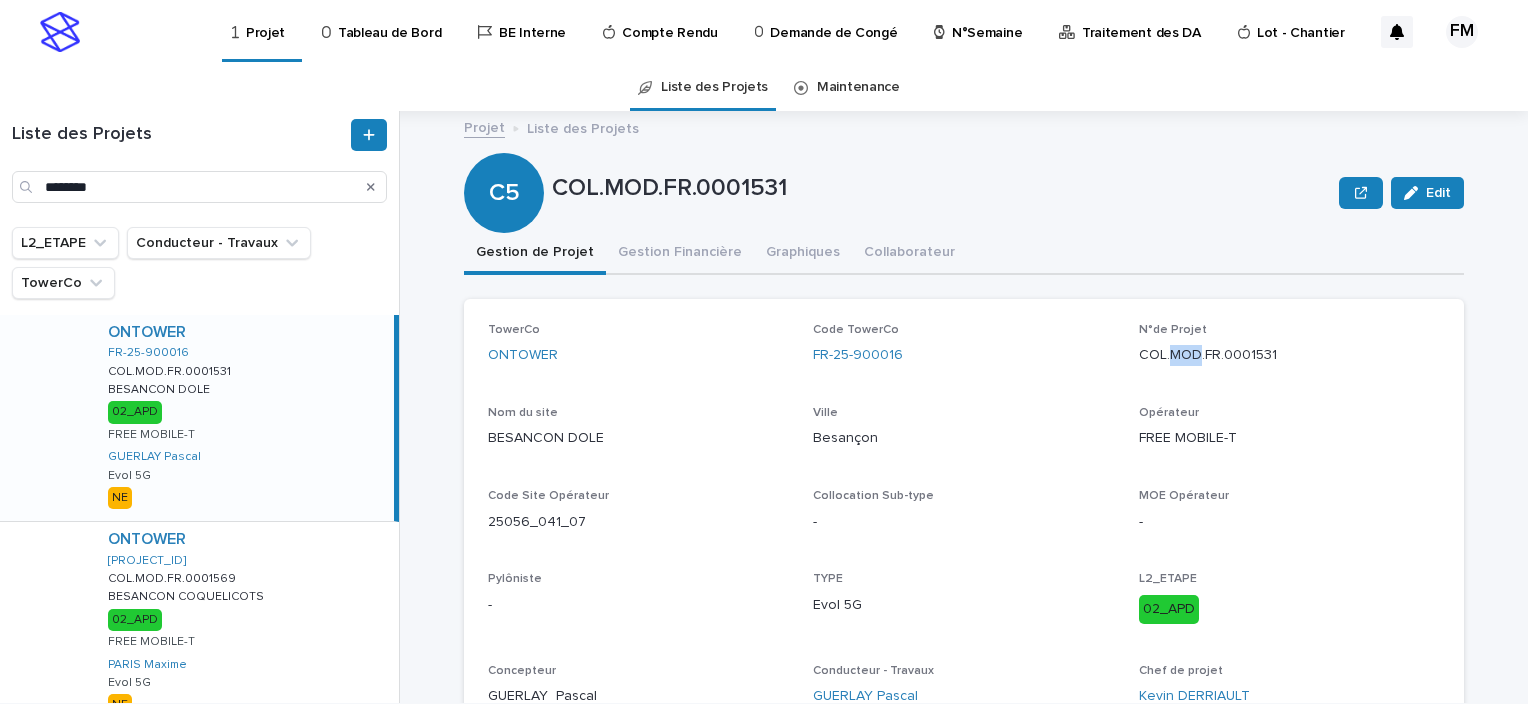click on "COL.MOD.FR.0001531" at bounding box center (1289, 355) 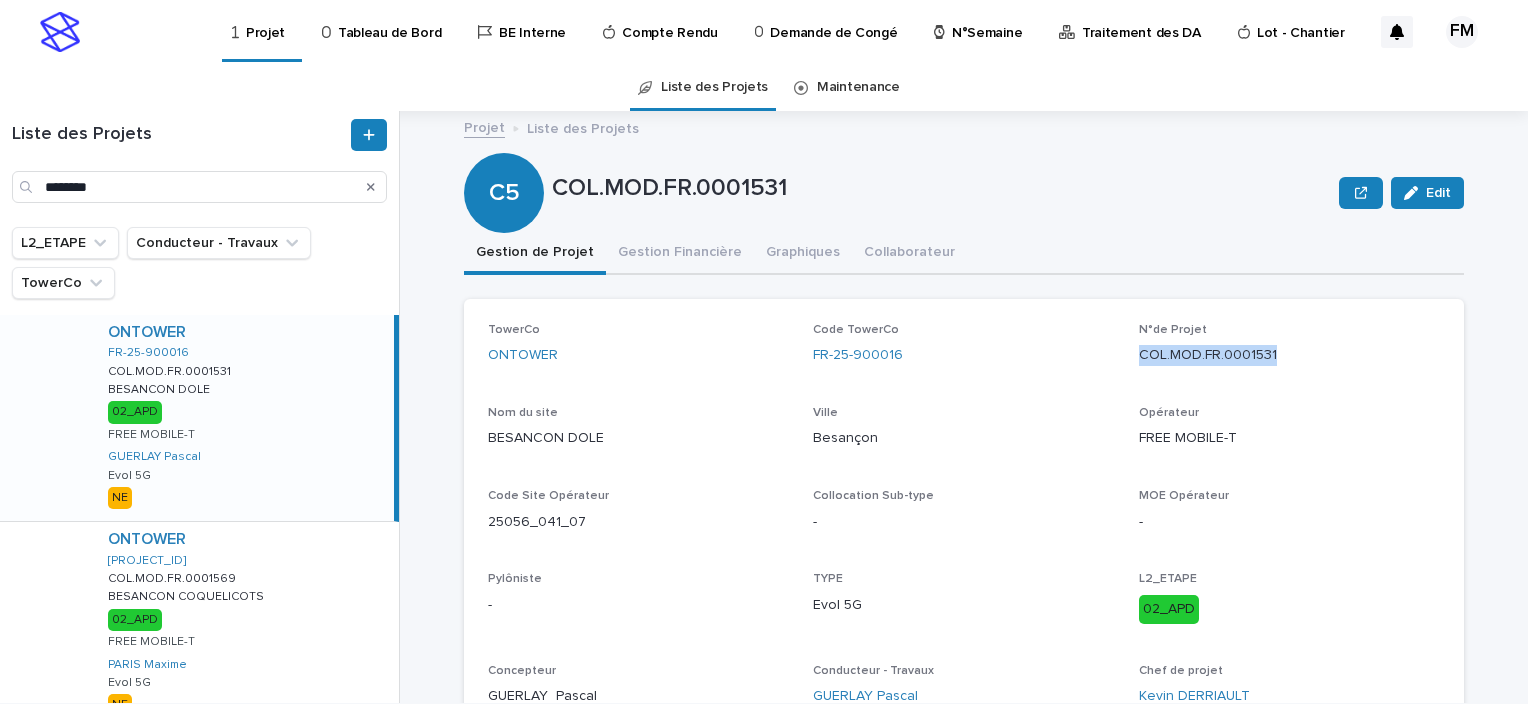click on "COL.MOD.FR.0001531" at bounding box center [1289, 355] 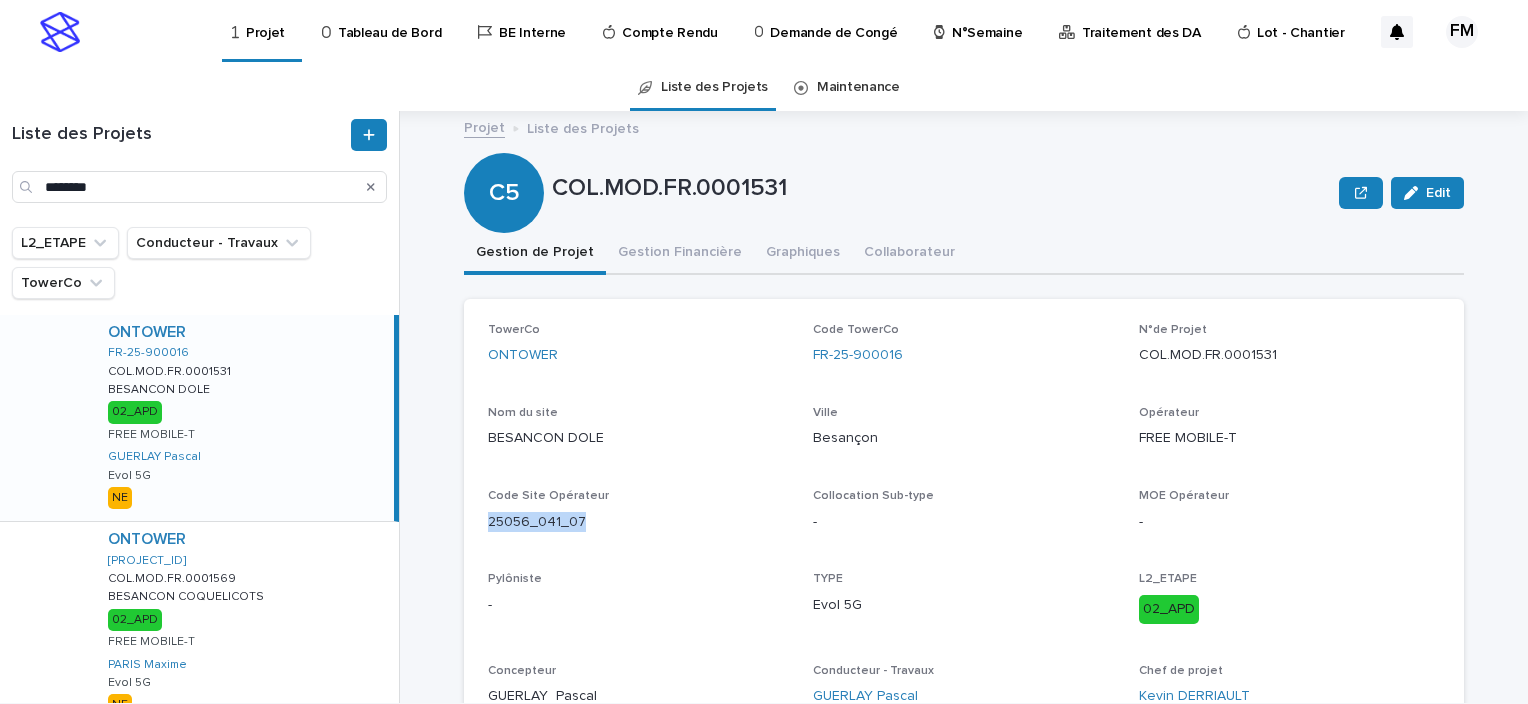 click on "25056_041_07" at bounding box center (638, 522) 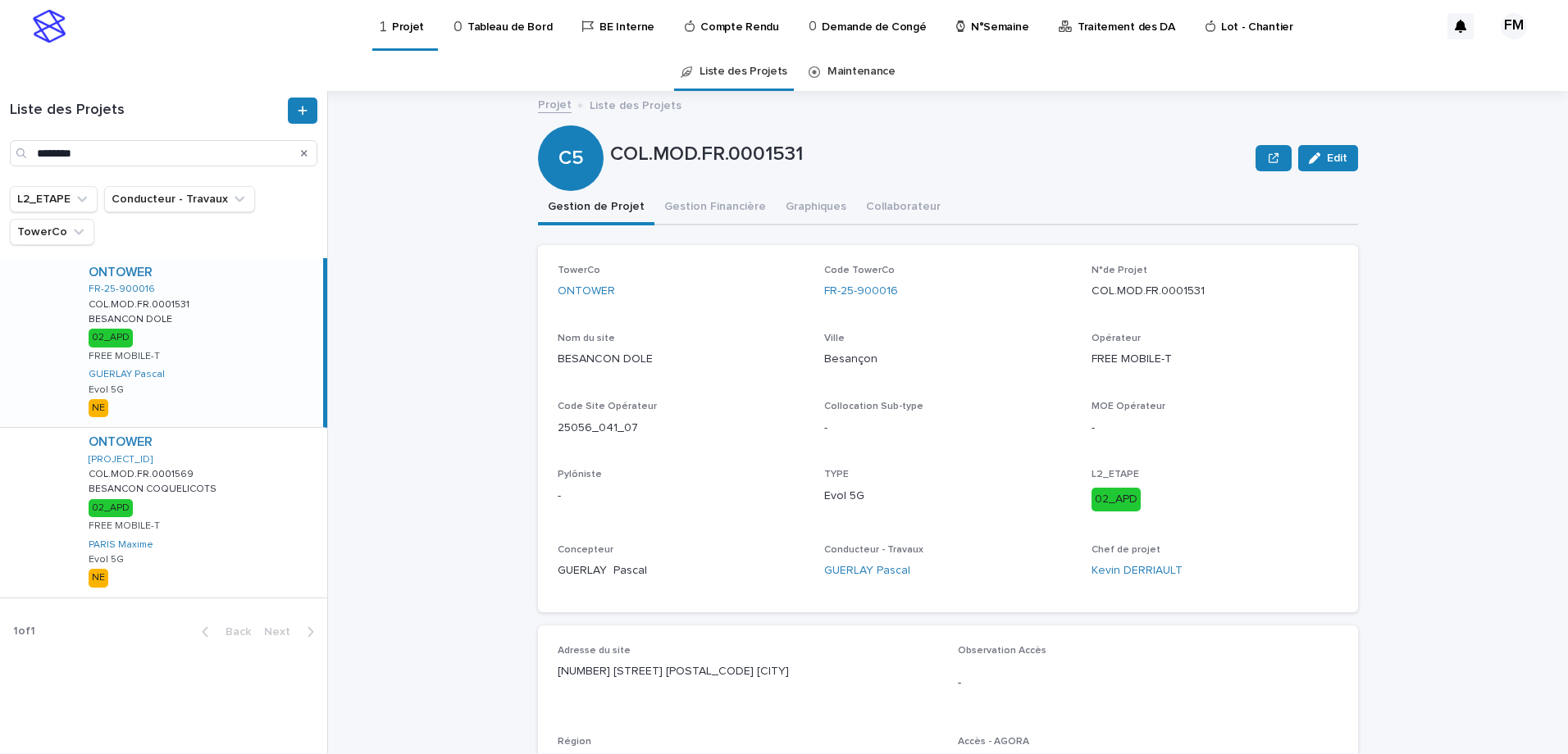 scroll, scrollTop: 0, scrollLeft: 0, axis: both 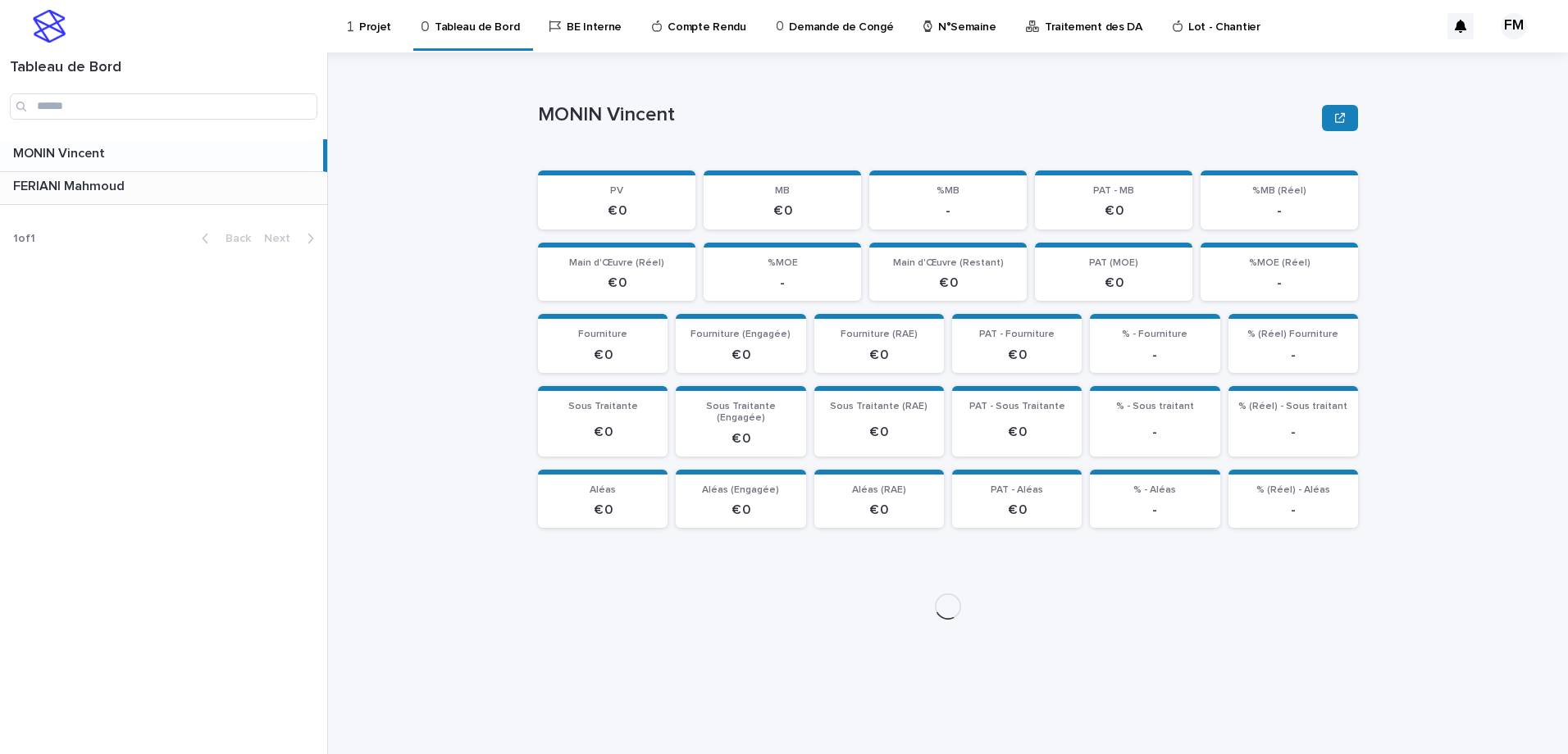 click on "FERIANI Mahmoud" at bounding box center (71, 184) 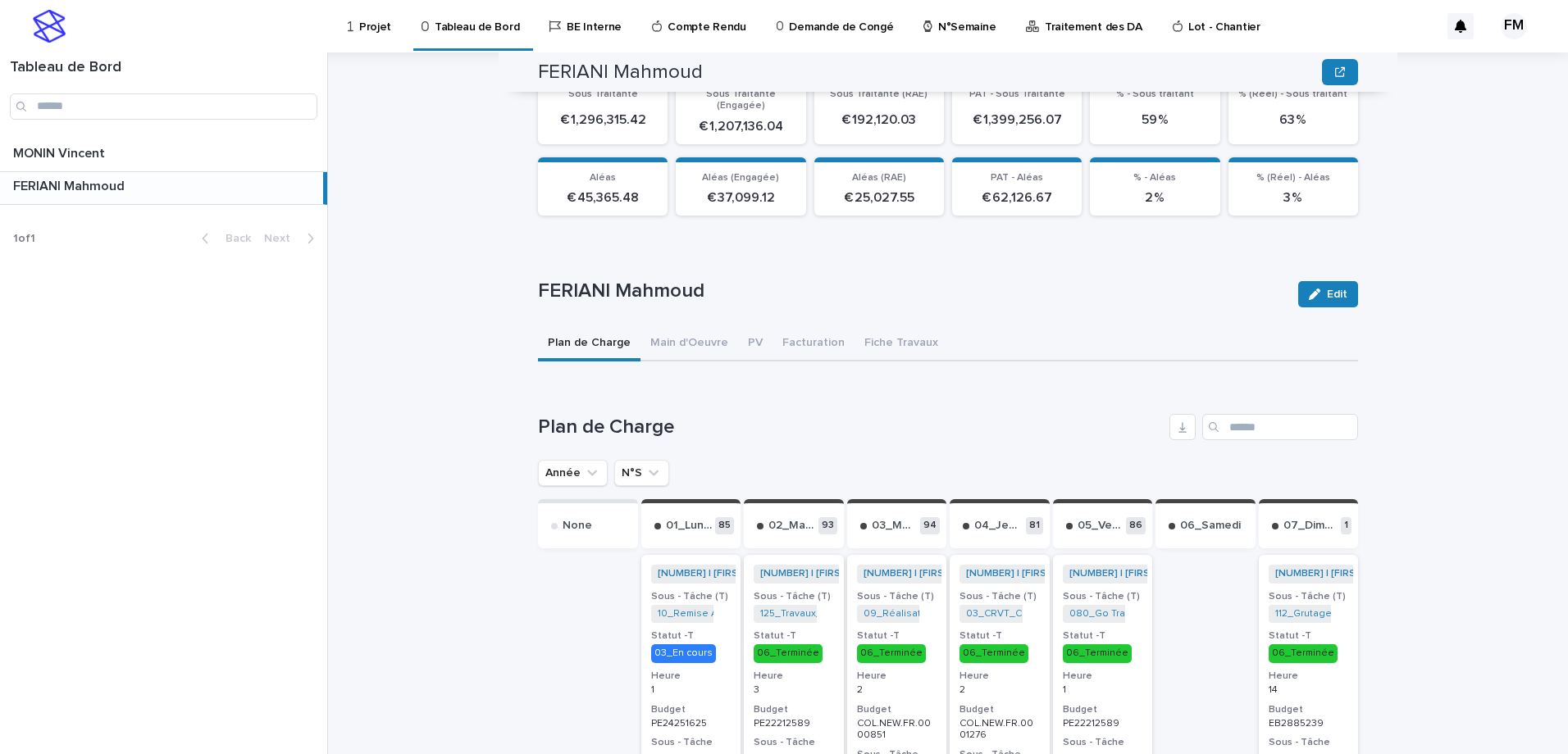 scroll, scrollTop: 327, scrollLeft: 0, axis: vertical 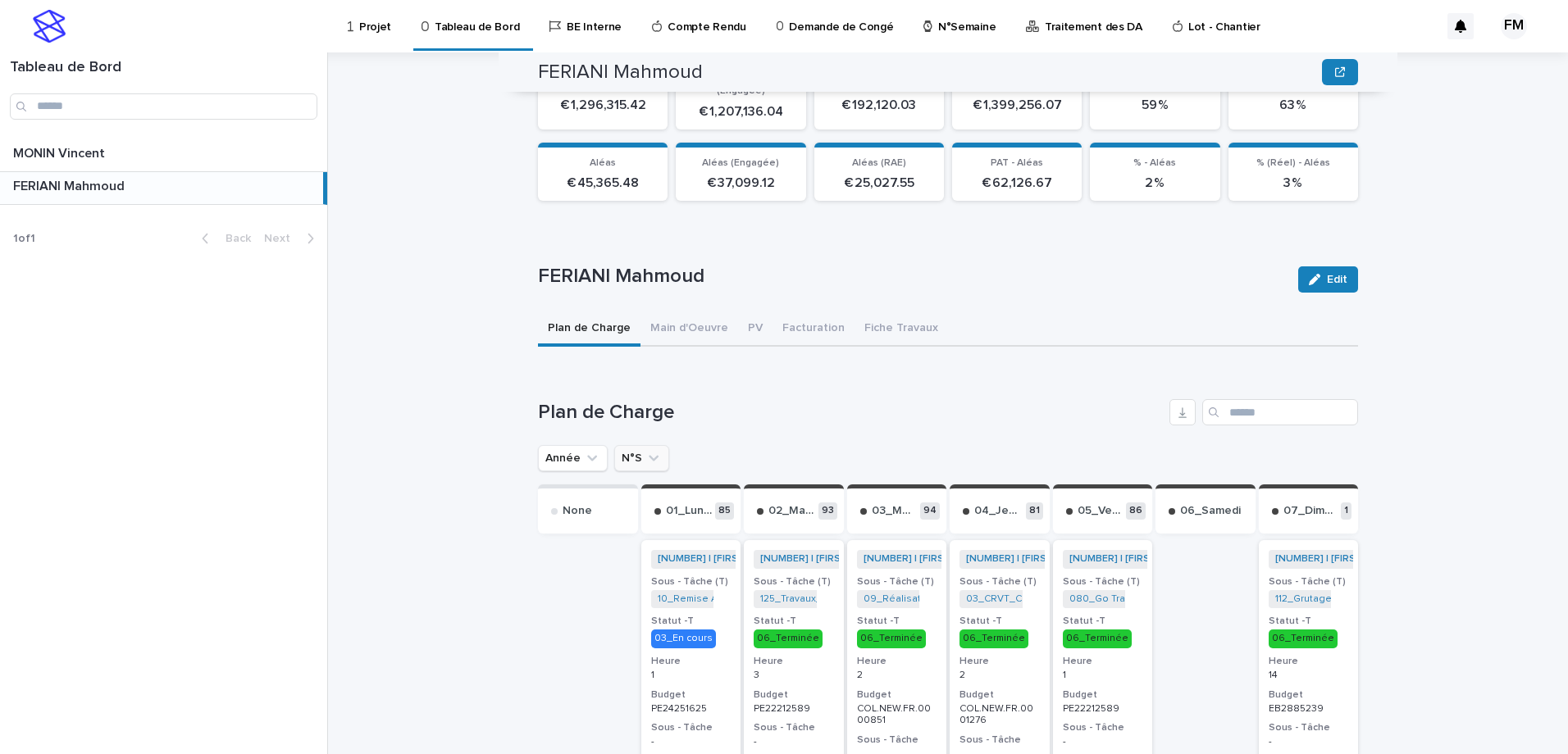 click 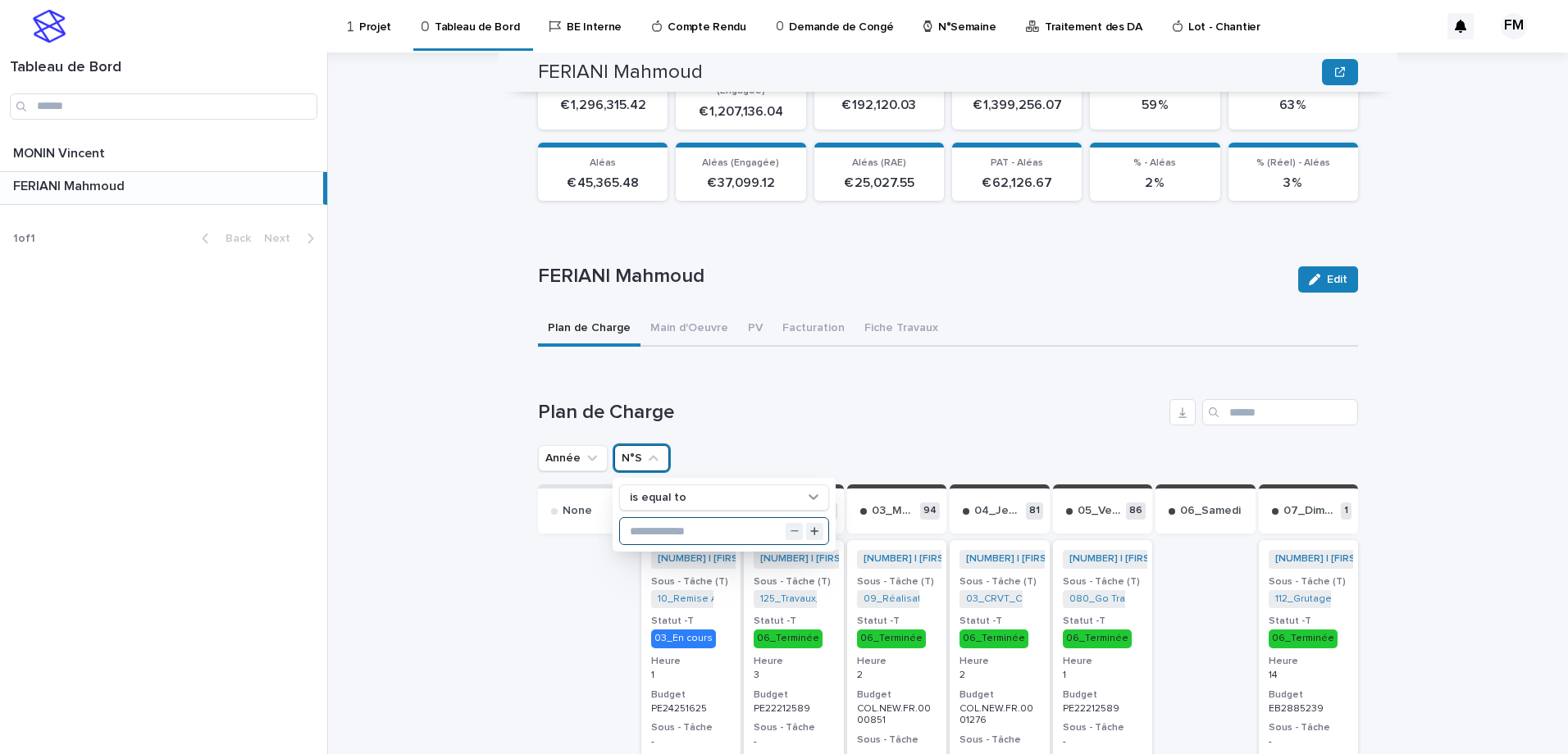 click at bounding box center (724, 531) 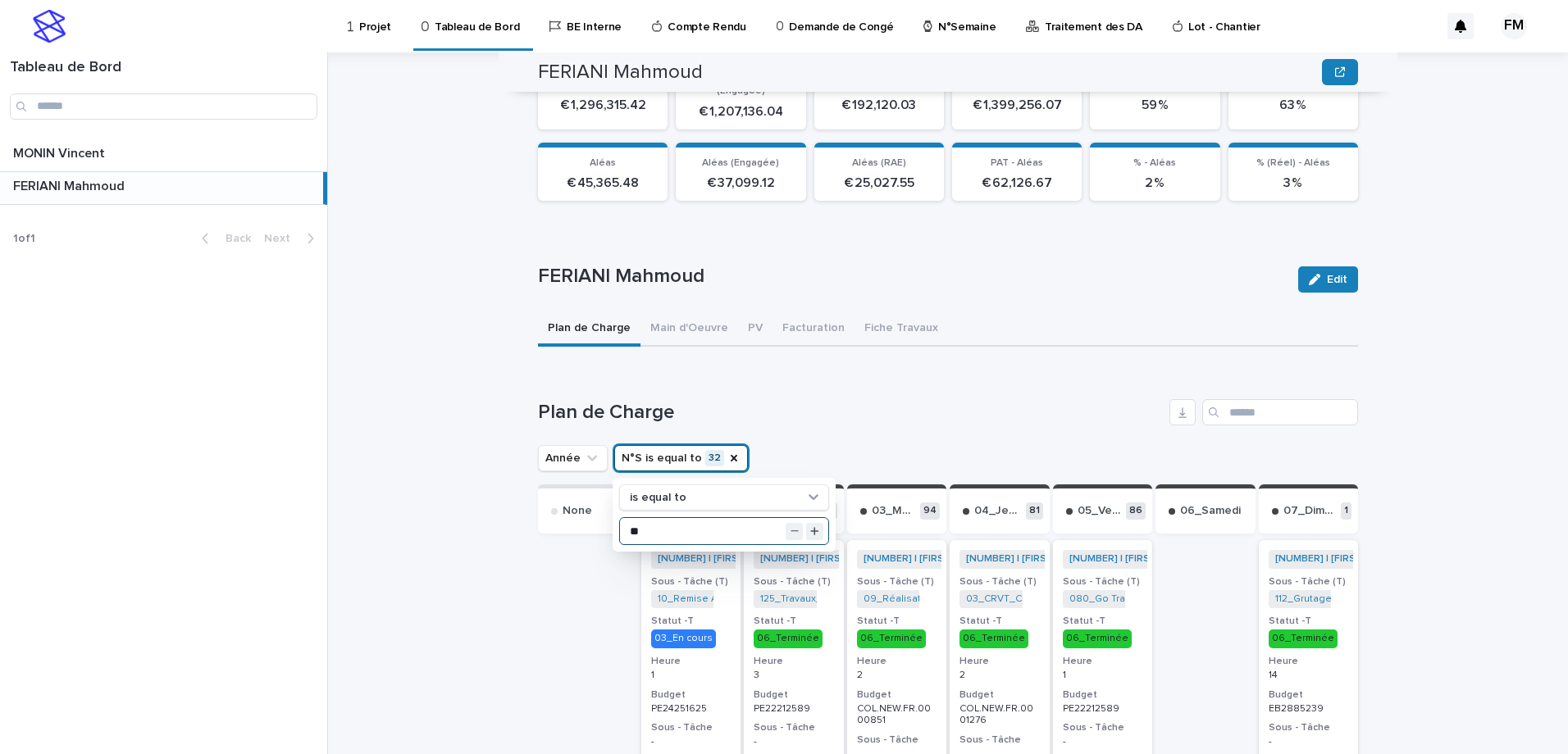 type on "**" 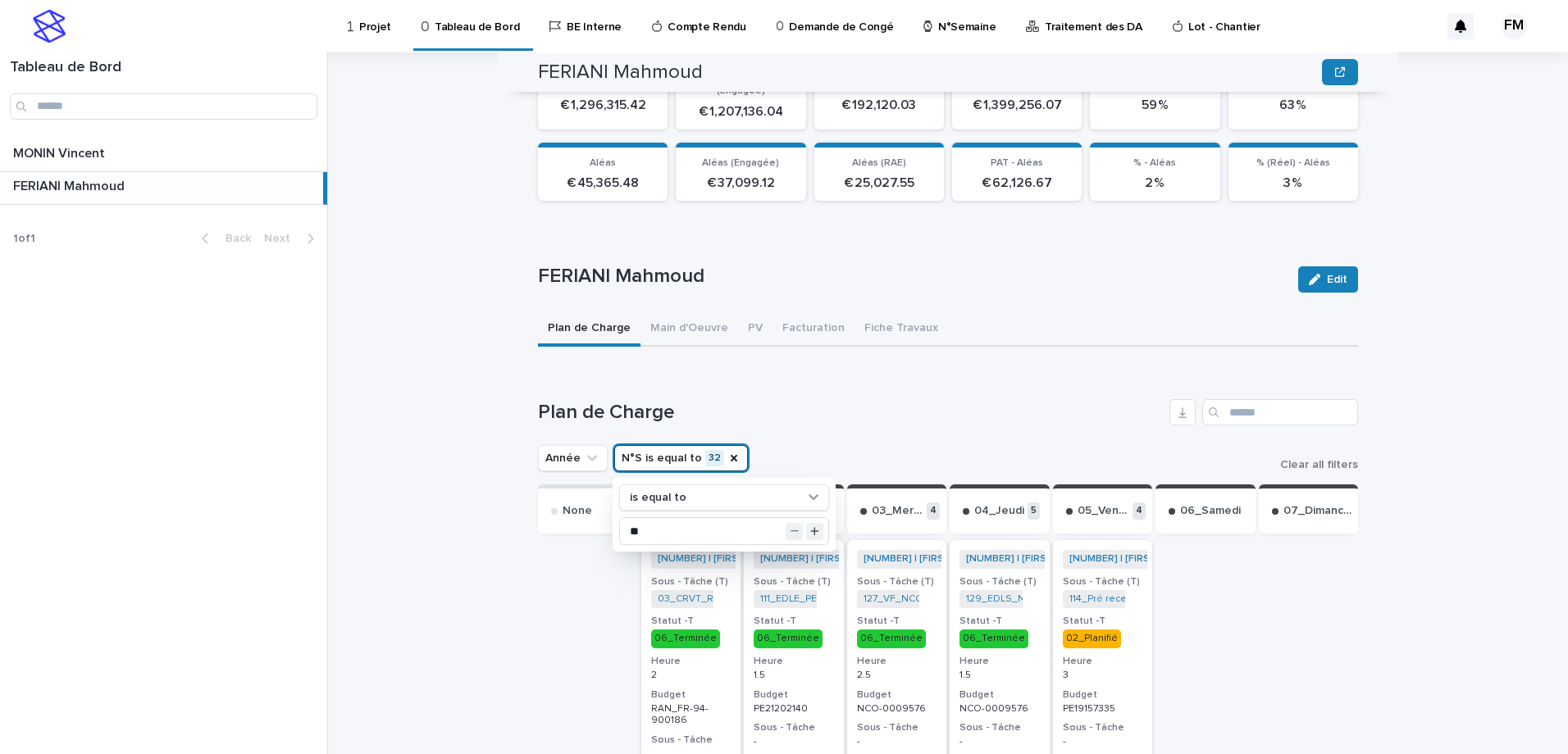click on "Plan de Charge Année N°S is equal to [NUMBER] is equal to ** Clear all filters Send to... Send to... None 01_Lundi [NUMBER] [NUMBER] | [FIRST] [LAST] | [YEAR]   + [NUMBER] Sous - Tâche (T) [CODE]   + [NUMBER] Statut -T 06_Terminée Heure [NUMBER] Budget [PROJECT_ID] Sous - Tâche - Statut - Tâche - [NUMBER] | [FIRST] [LAST] | [YEAR]   + [NUMBER] Sous - Tâche (T) [CODE]   + [NUMBER] Statut -T 03_En cours Heure [NUMBER] Budget [NUMBER] Sous - Tâche - Statut - Tâche - [NUMBER] | [FIRST] [LAST] | [YEAR]   + [NUMBER] Sous - Tâche (T) [CODE]   + [NUMBER] Statut -T 06_Terminée Heure [NUMBER] Budget [PROJECT_ID]-[PROJECT_ID] Sous - Tâche - Statut - Tâche - 02_Mardi [NUMBER] [NUMBER] | [FIRST] [LAST] | [YEAR]   + [NUMBER] Sous - Tâche (T) [CODE]   + [NUMBER] Statut -T 06_Terminée Heure [NUMBER] Budget [PROJECT_ID] Sous - Tâche - Statut - Tâche - [NUMBER] | [FIRST] [LAST] | [YEAR]   + [NUMBER] Sous - Tâche (T) [CODE]   + [NUMBER] Statut -T 06_Terminée Heure [NUMBER] Budget [PROJECT_ID] Sous - Tâche - Statut - Tâche - [NUMBER] | [FIRST] [LAST] | [YEAR]   + [NUMBER]" at bounding box center [948, 1156] 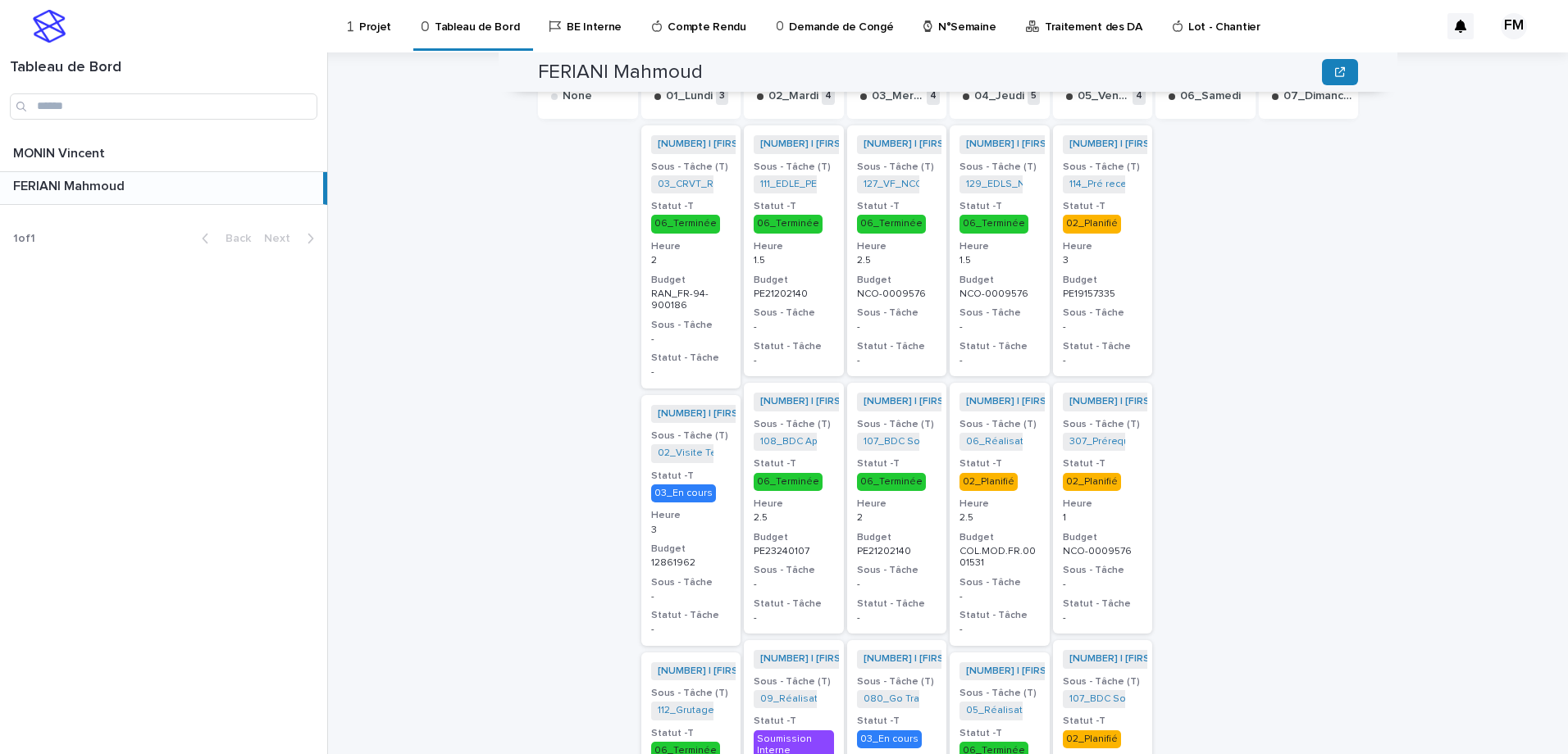 scroll, scrollTop: 737, scrollLeft: 0, axis: vertical 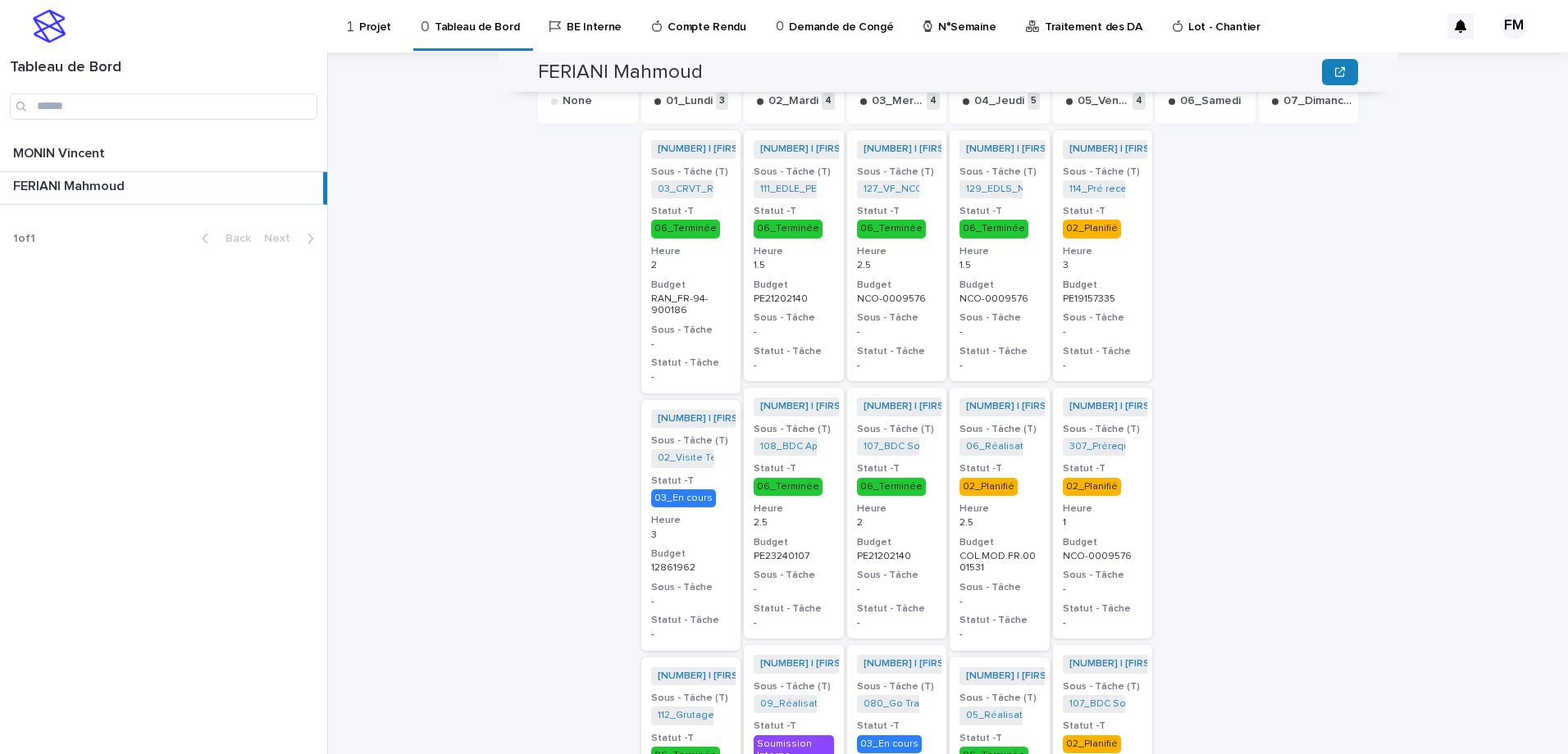 click on "02_Planifié" at bounding box center [1000, 487] 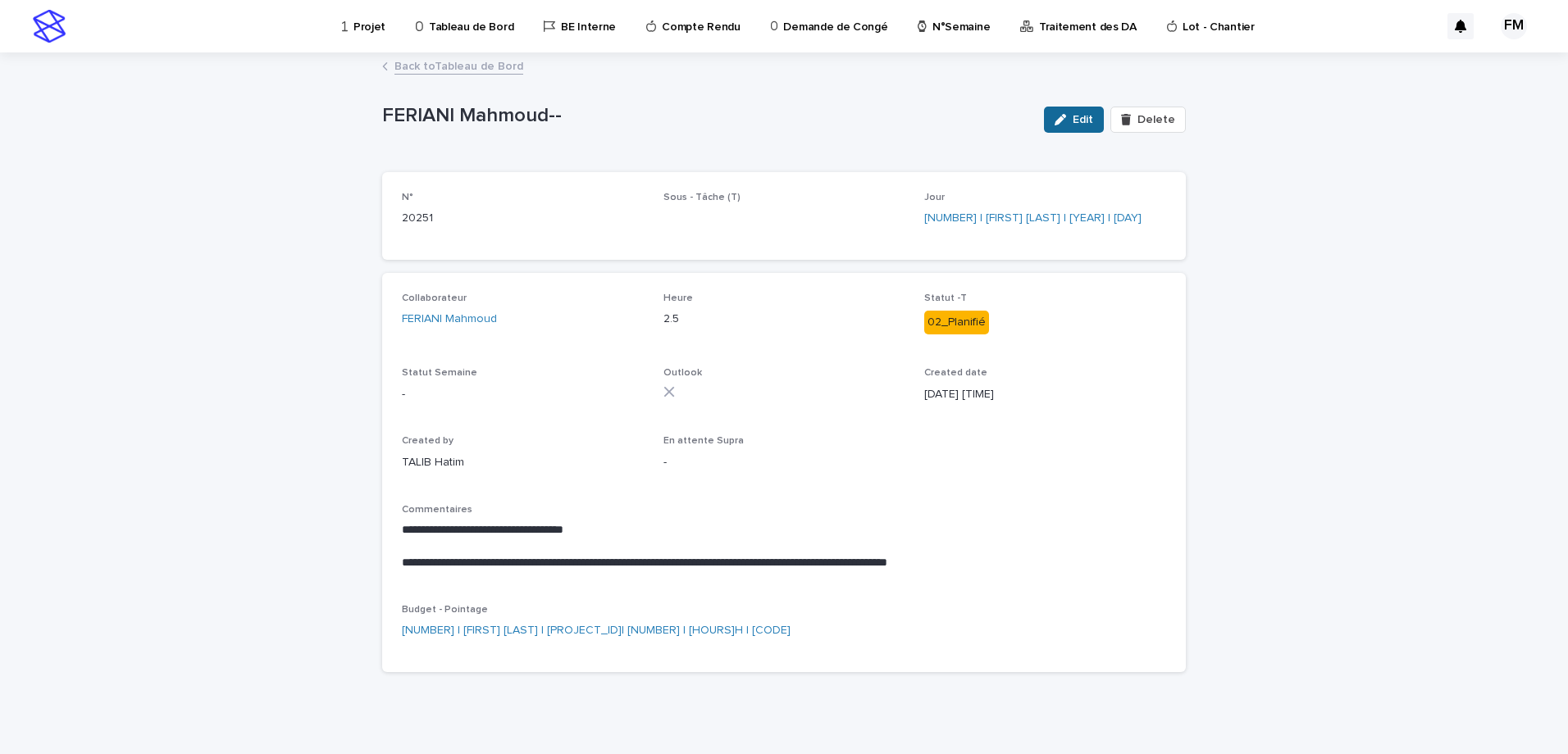 click on "Edit" at bounding box center (1073, 120) 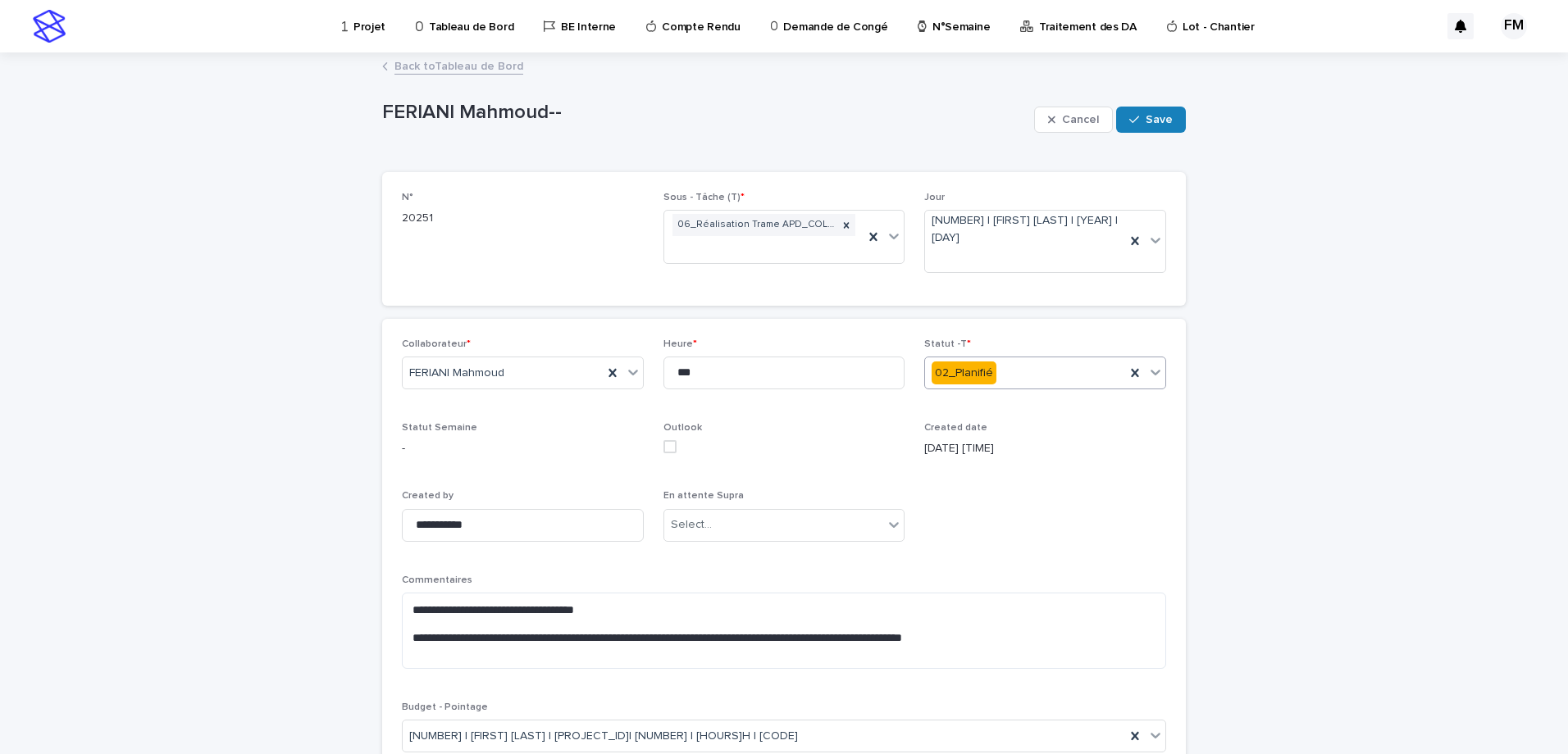 click on "02_Planifié" at bounding box center [1025, 373] 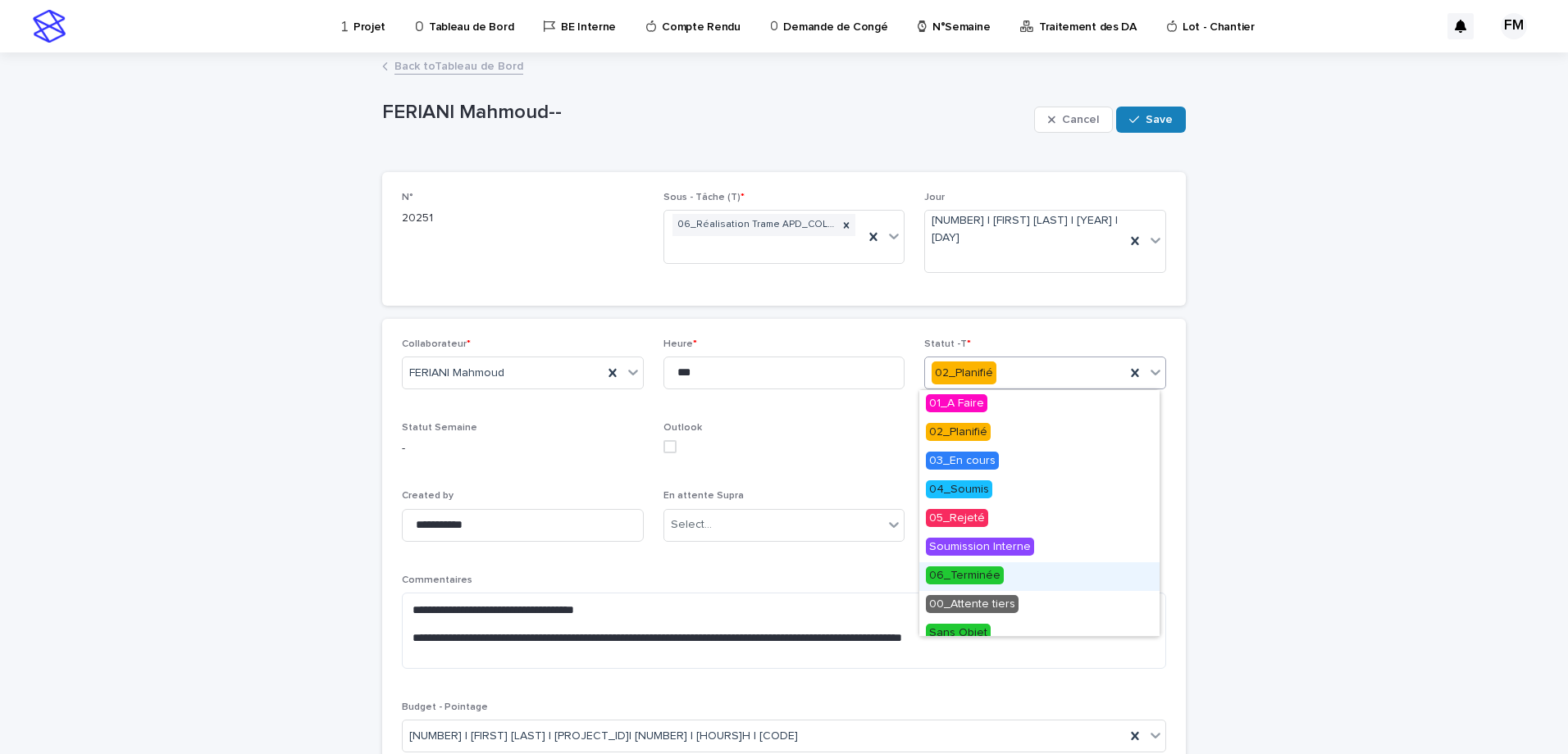 click on "06_Terminée" at bounding box center [1039, 576] 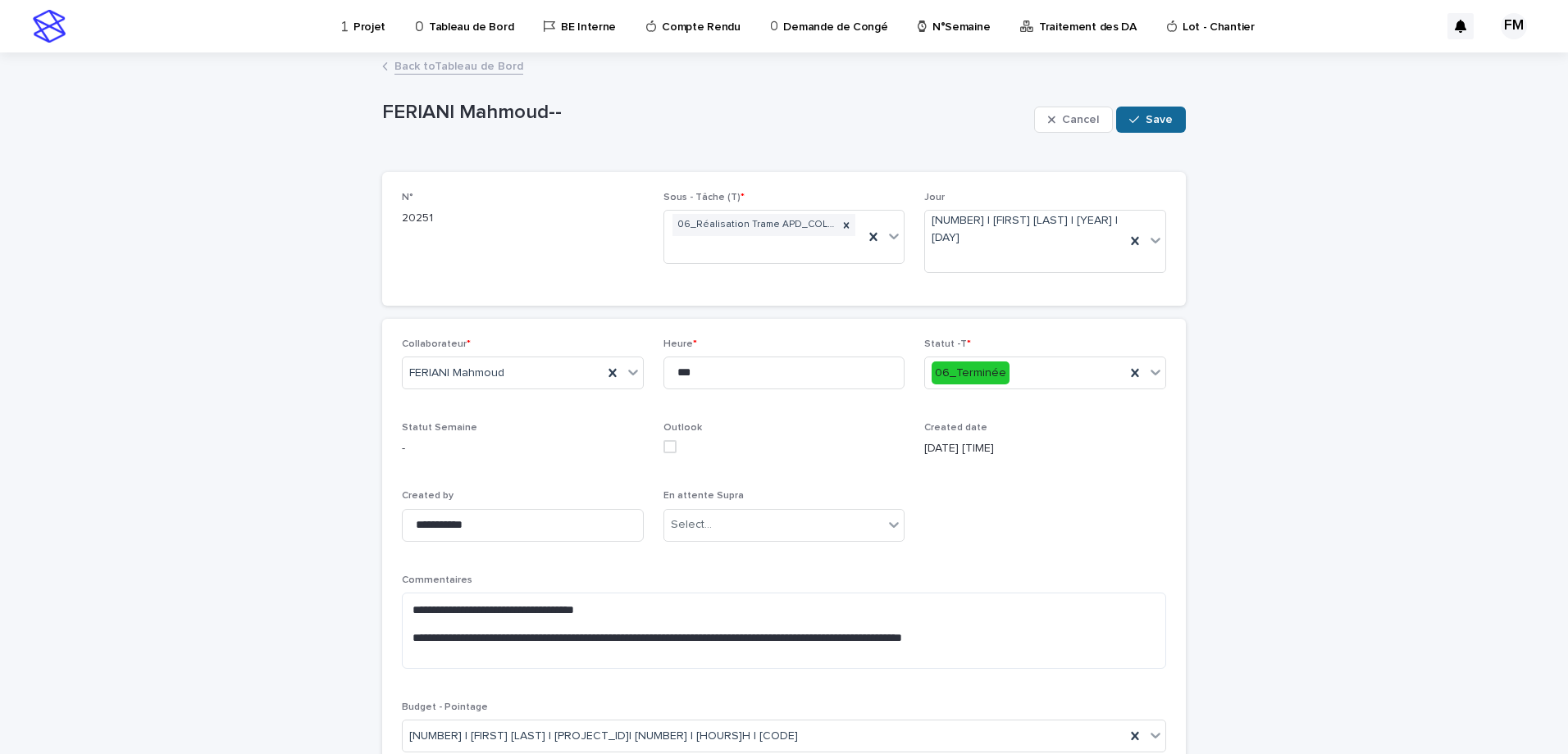 click on "Save" at bounding box center (1159, 120) 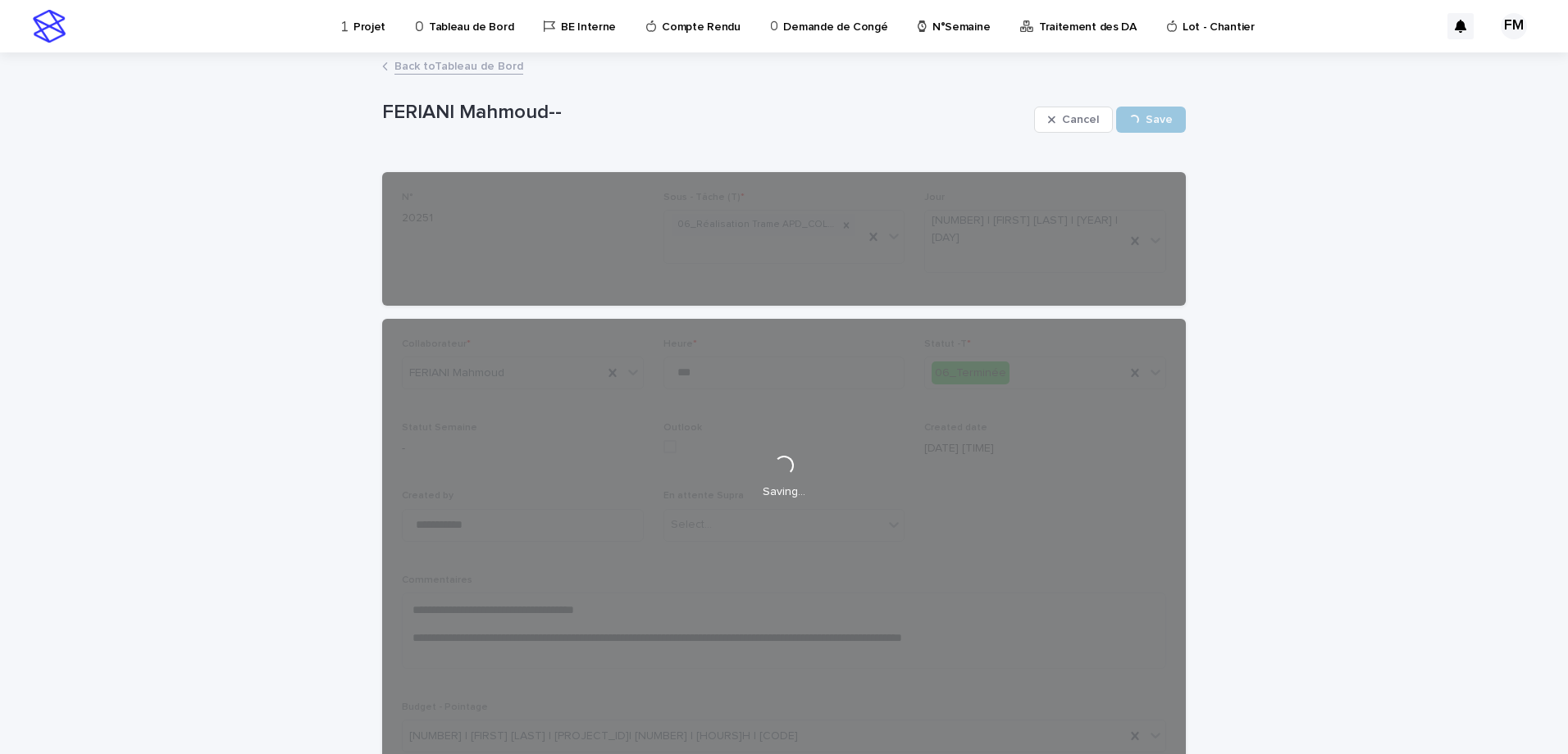 click on "Back to  Tableau de Bord" at bounding box center (458, 65) 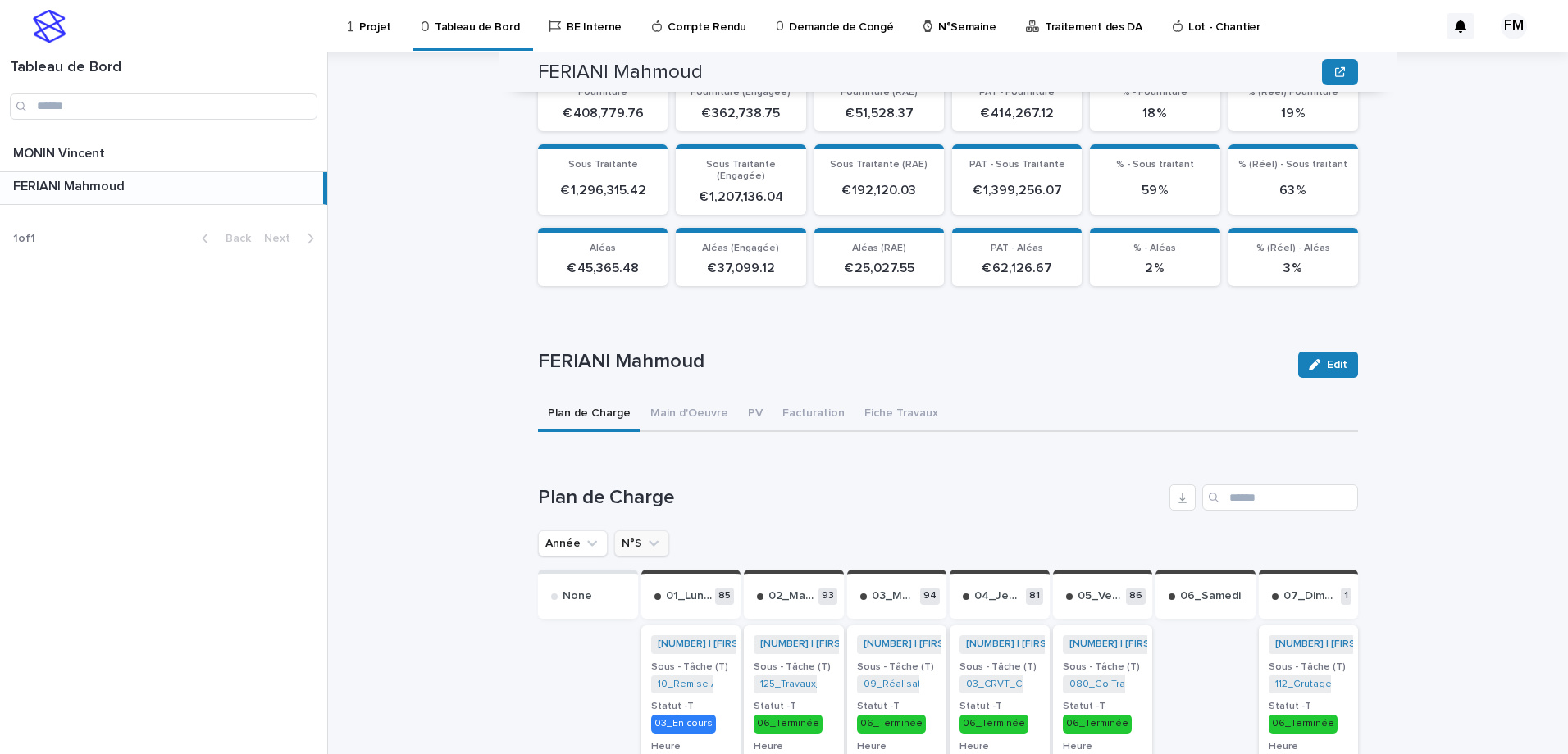scroll, scrollTop: 246, scrollLeft: 0, axis: vertical 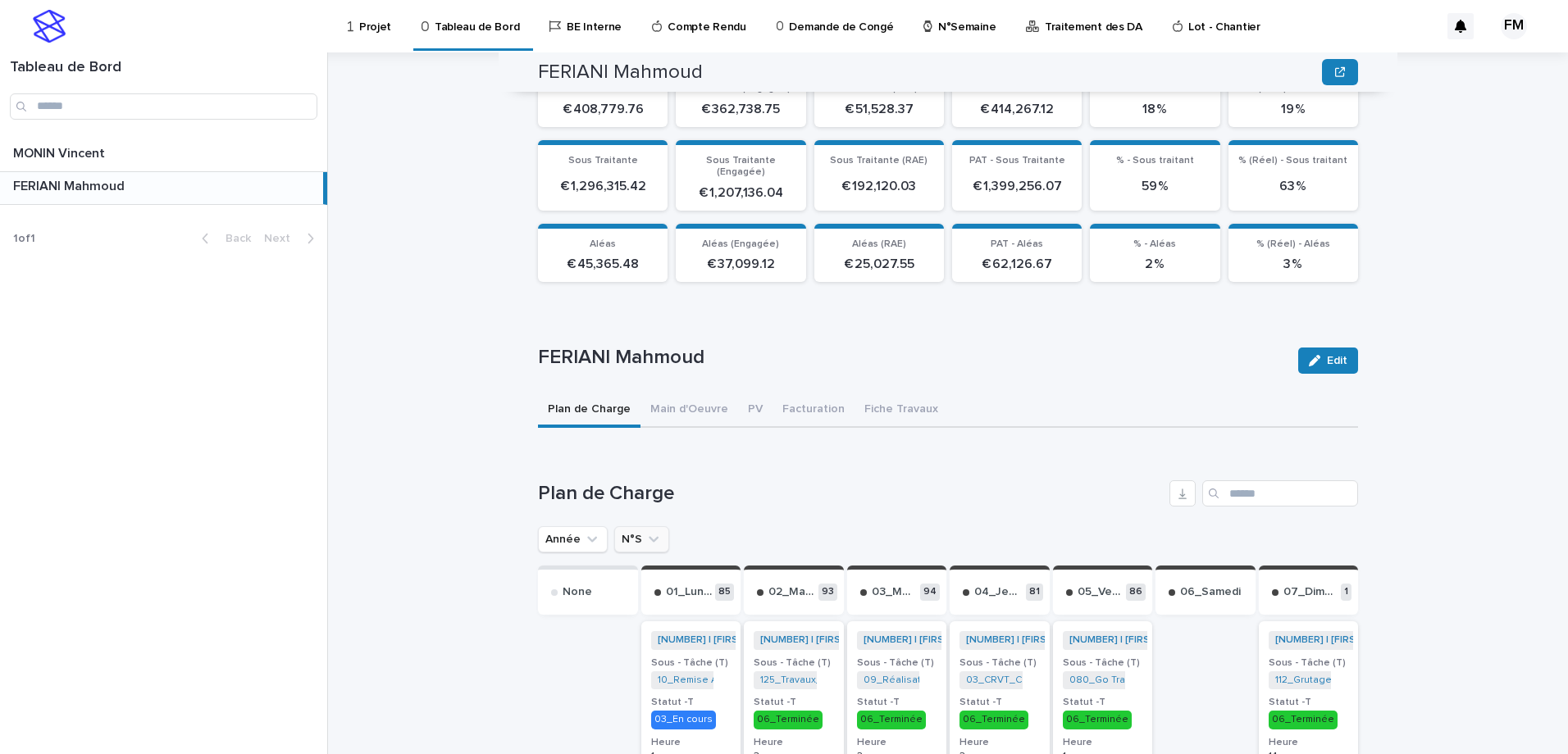 click 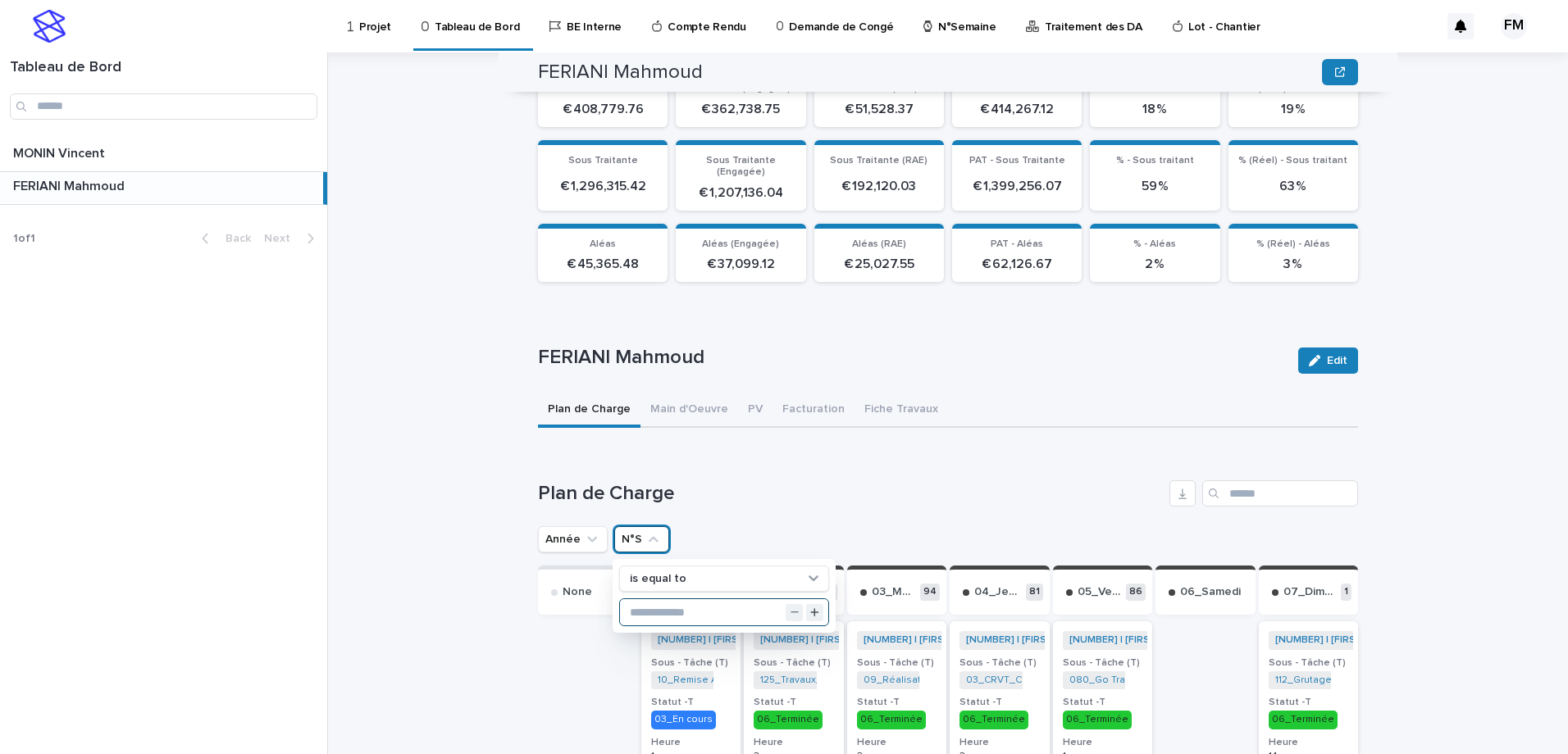 click at bounding box center [724, 612] 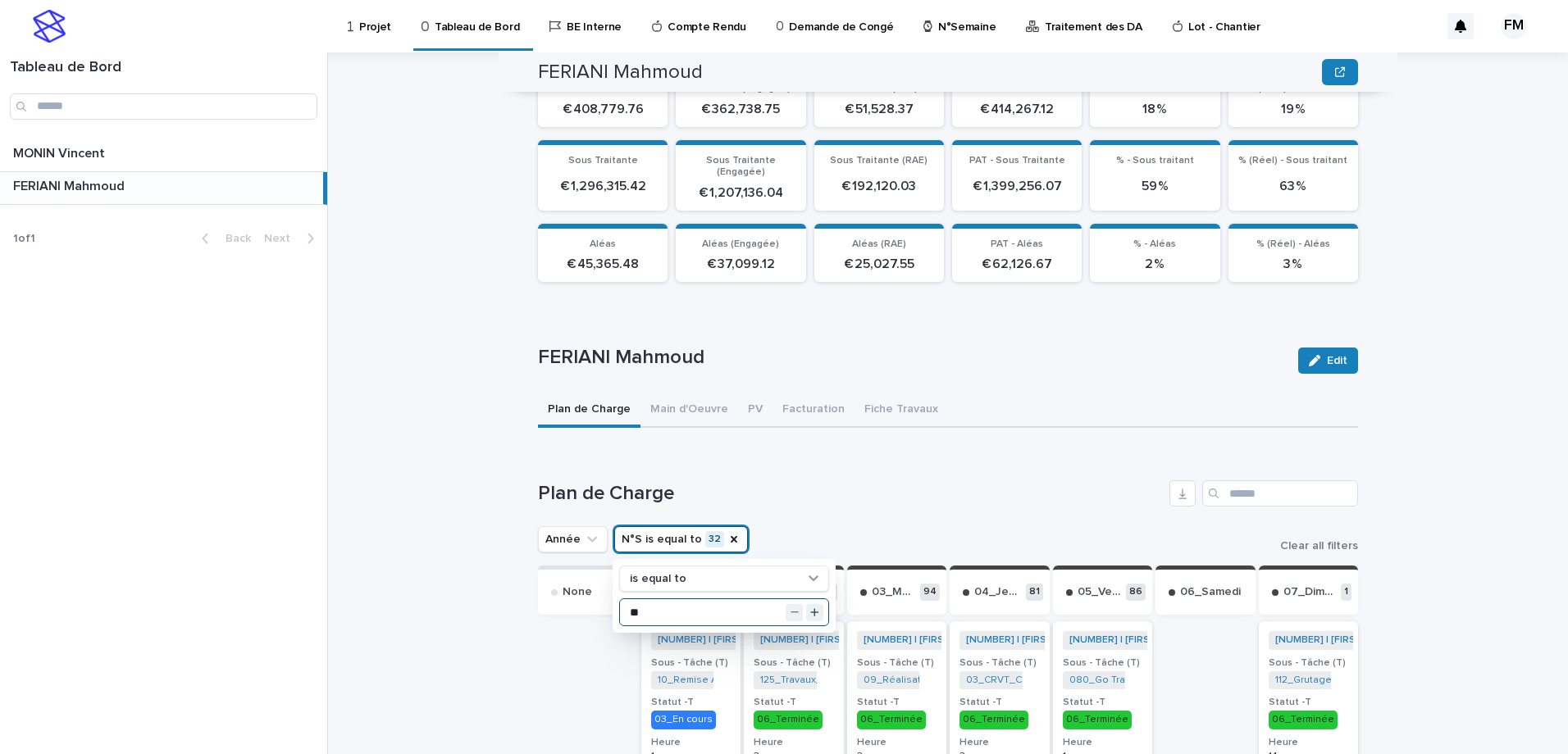 type on "**" 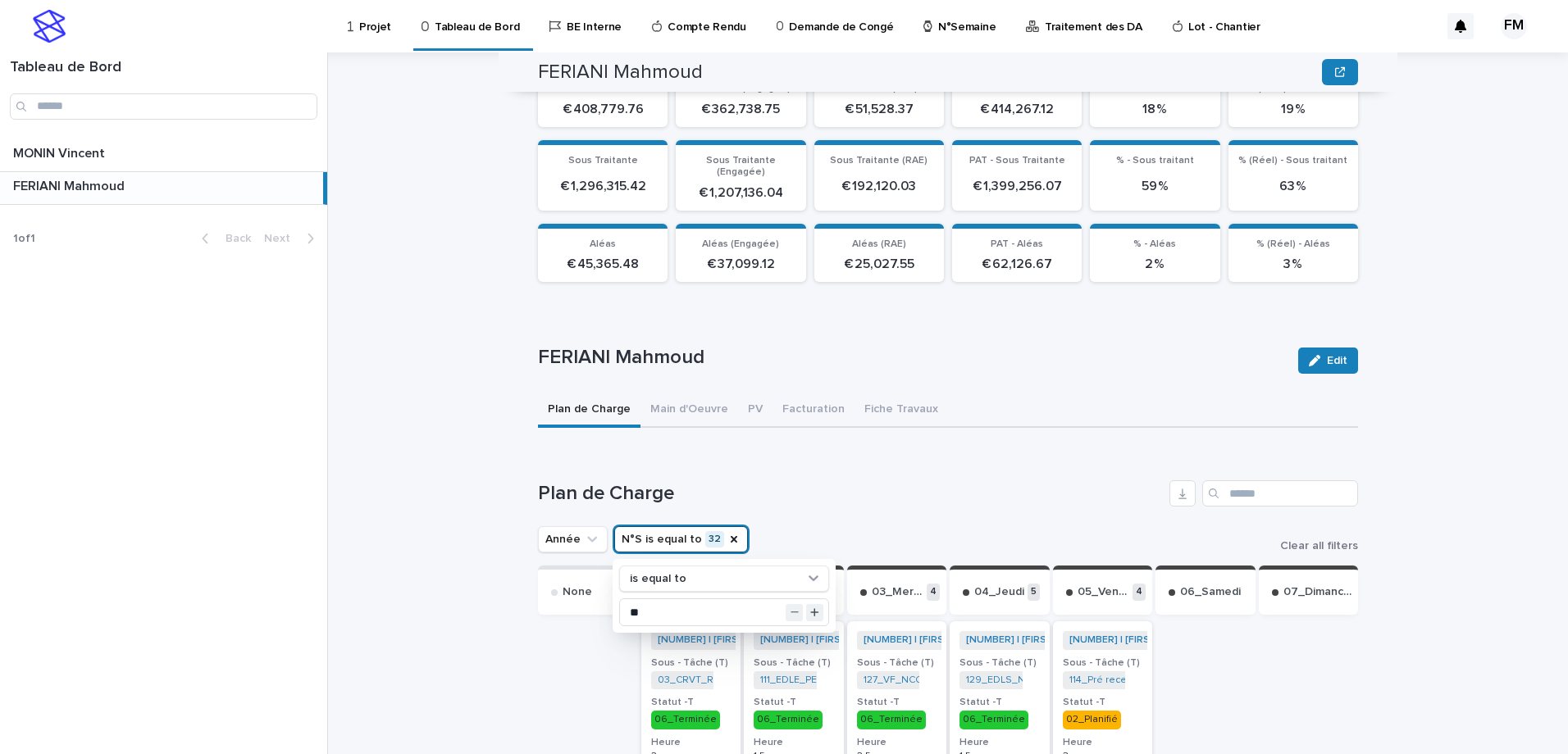 click on "Plan de Charge" at bounding box center (850, 493) 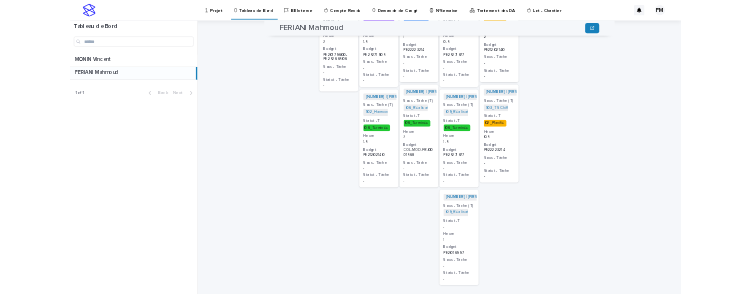 scroll, scrollTop: 1863, scrollLeft: 0, axis: vertical 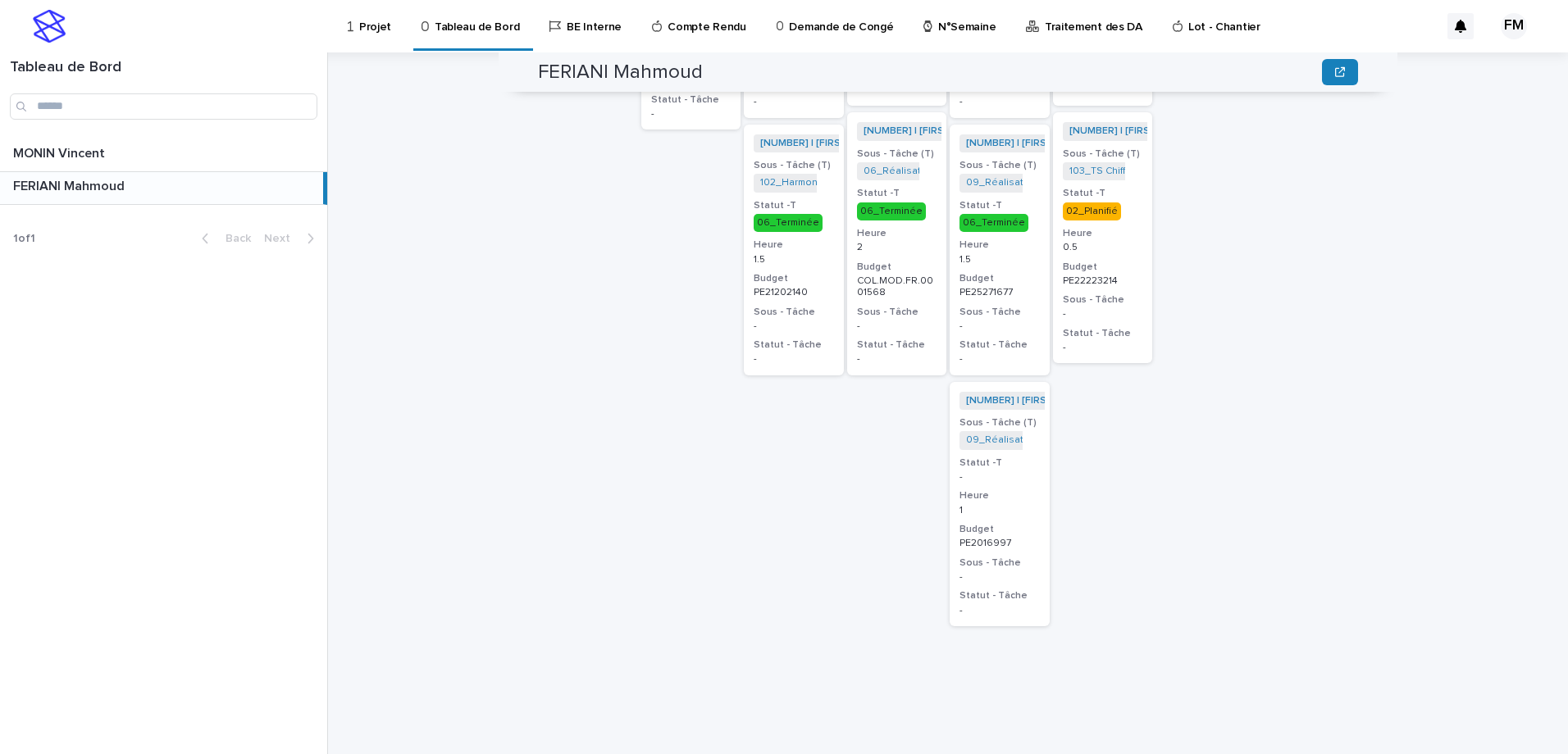 click on "Heure" at bounding box center (1000, 496) 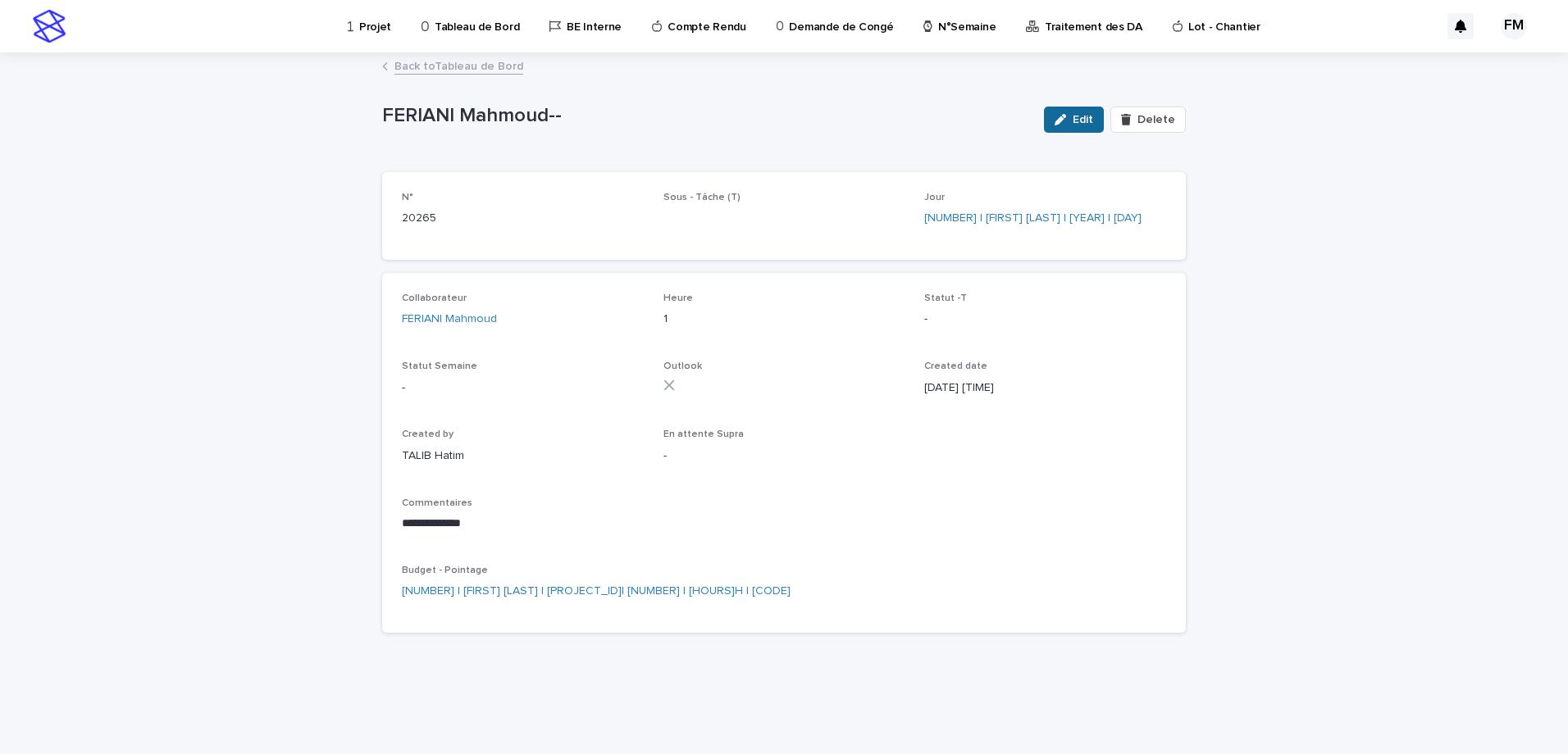click at bounding box center (1064, 120) 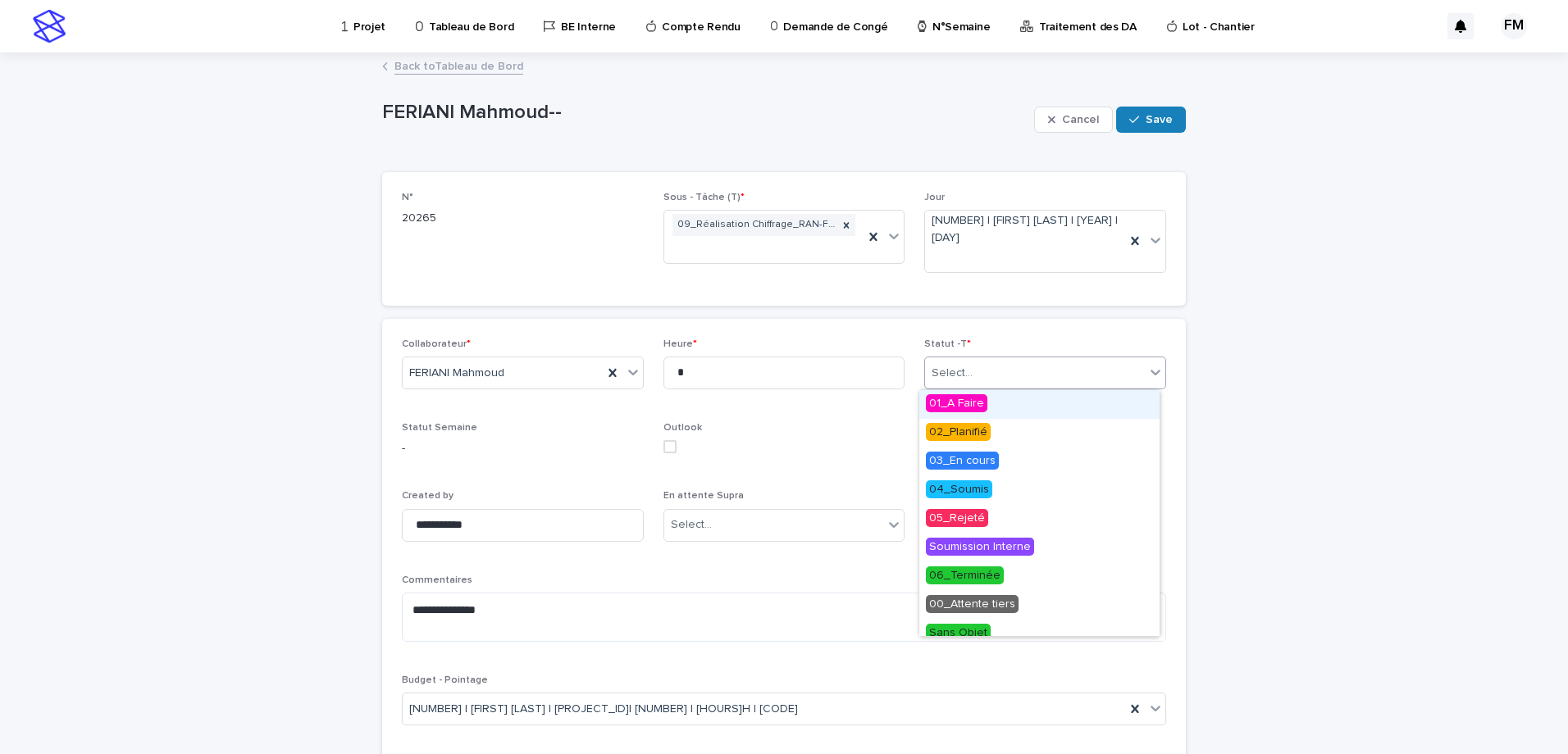 click on "Select..." at bounding box center [1035, 373] 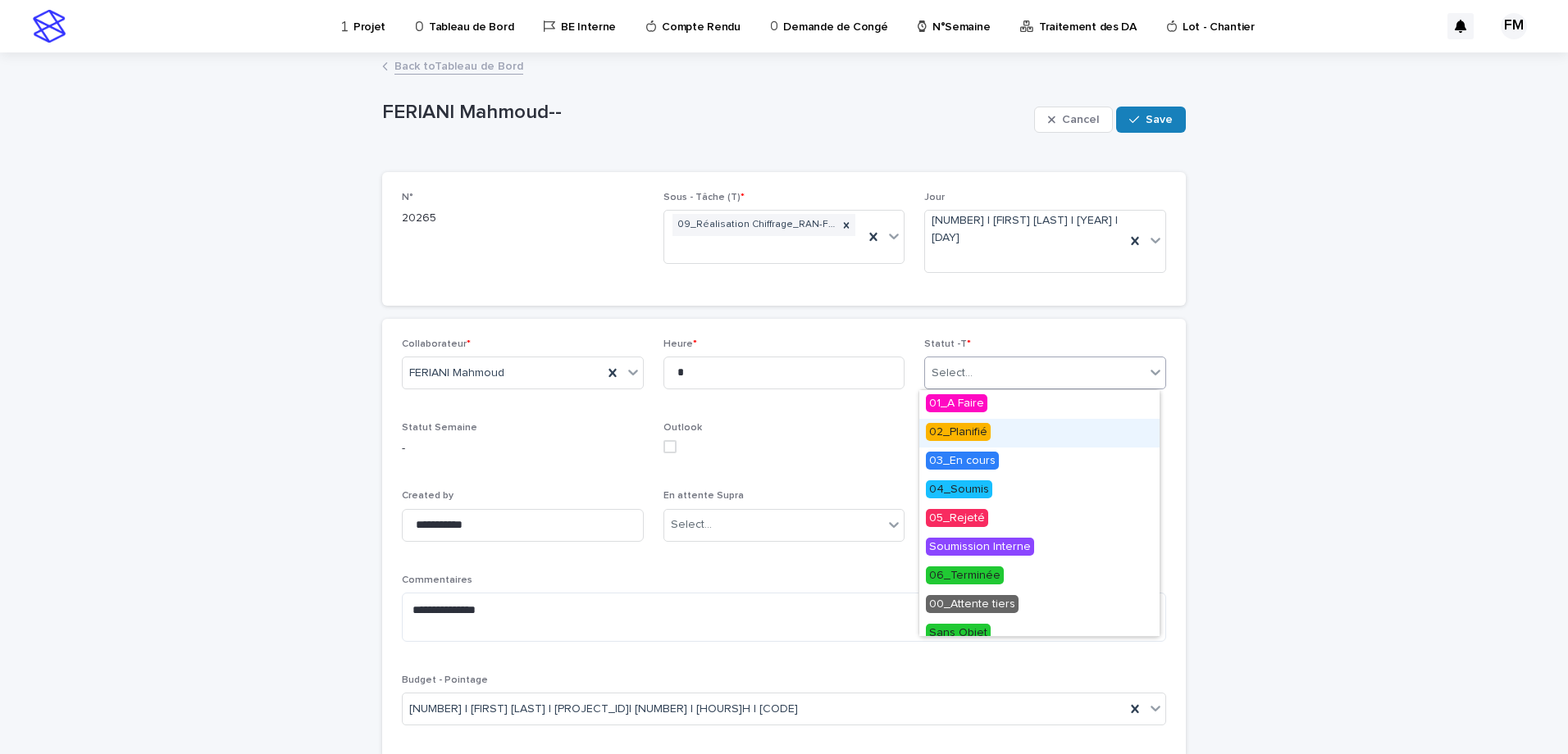 click on "02_Planifié" at bounding box center (1039, 433) 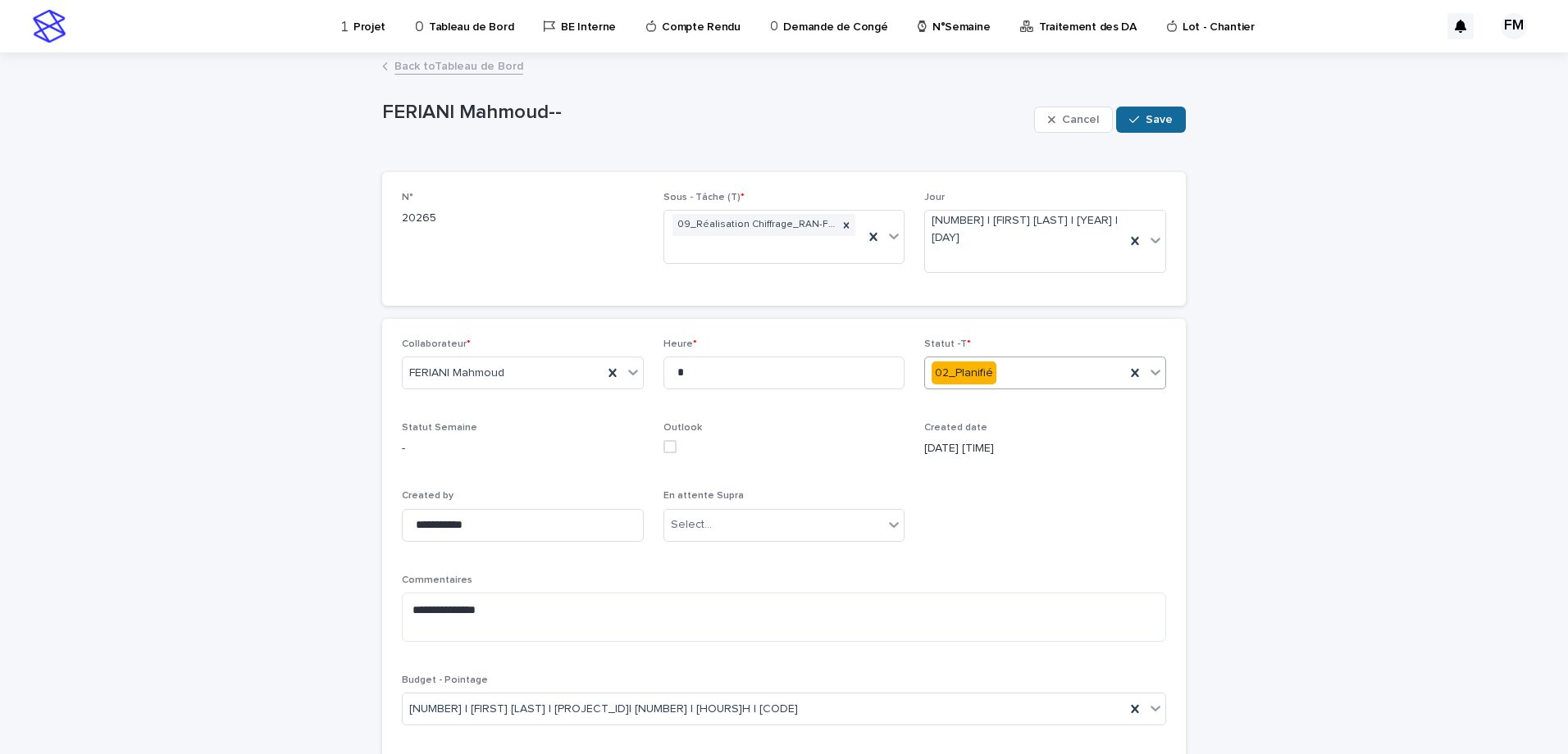 click on "Save" at bounding box center (1159, 120) 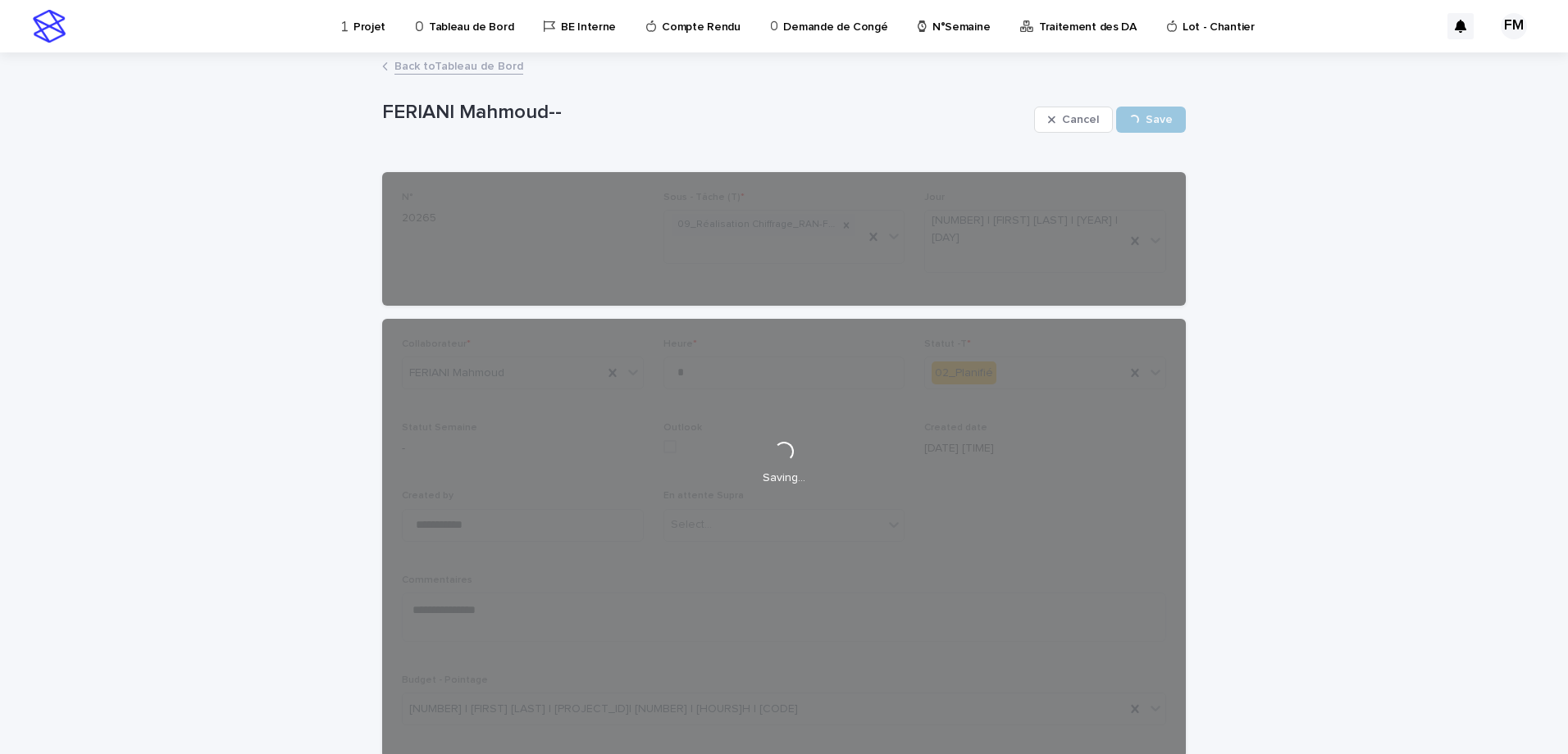click on "Back to  Tableau de Bord" at bounding box center [458, 65] 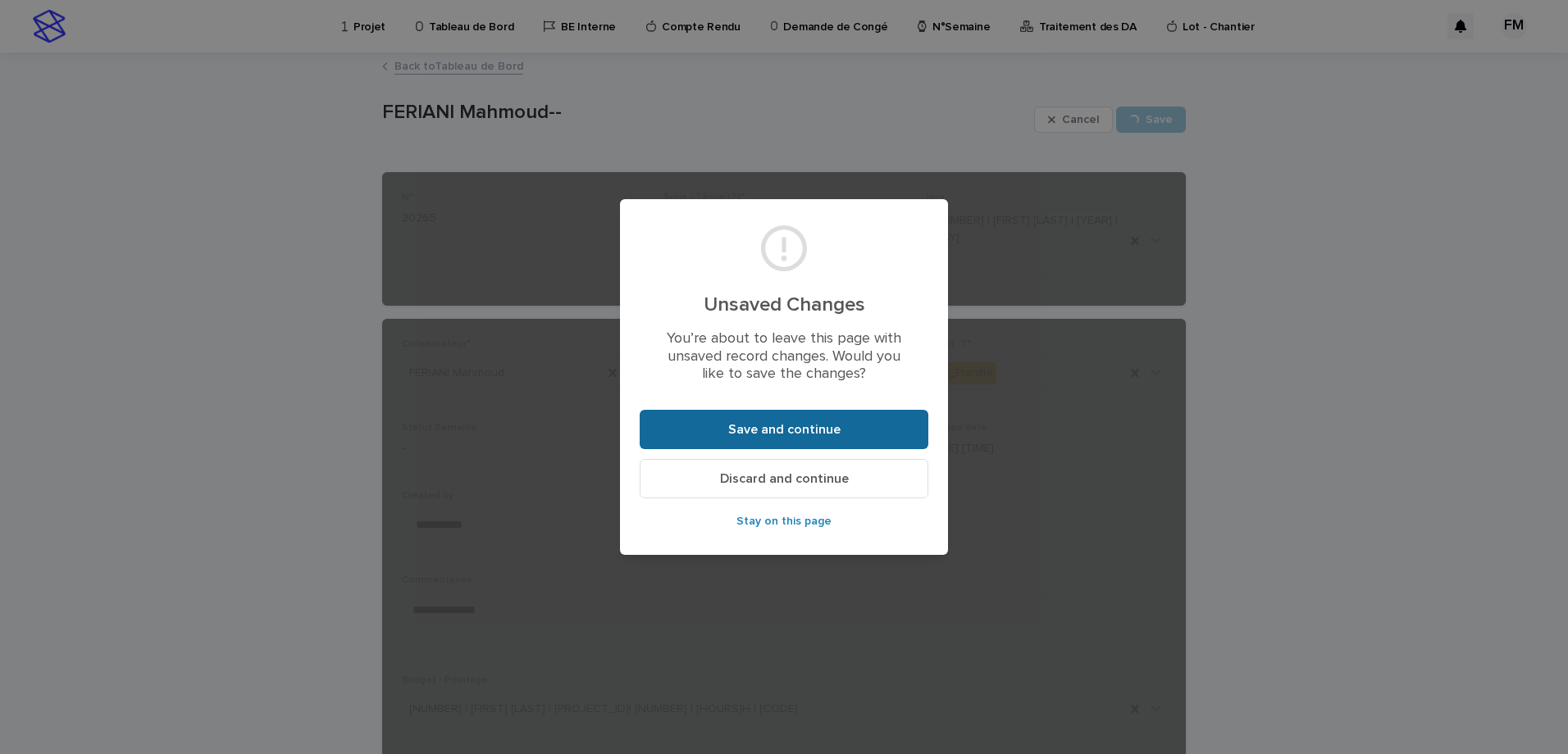 click on "Save and continue" at bounding box center [784, 429] 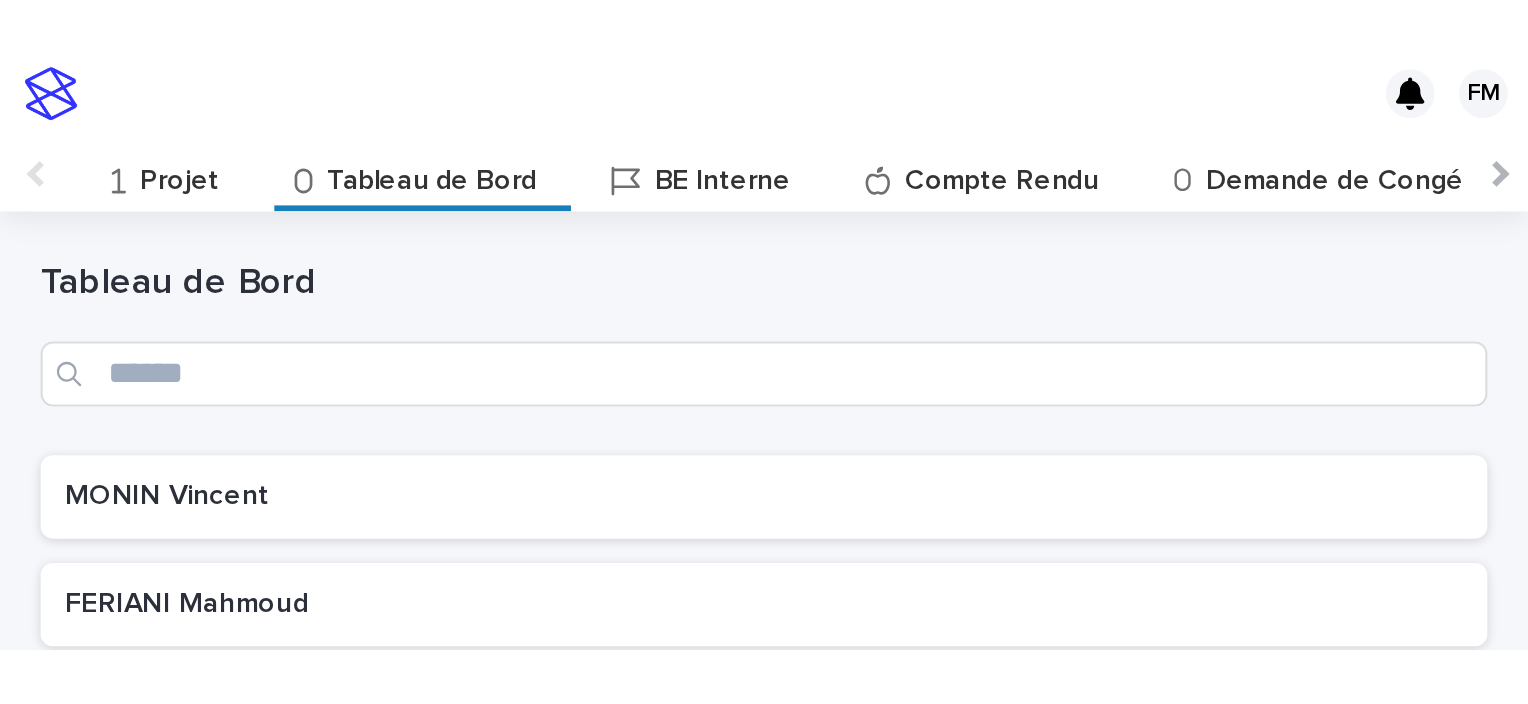 scroll, scrollTop: 32, scrollLeft: 0, axis: vertical 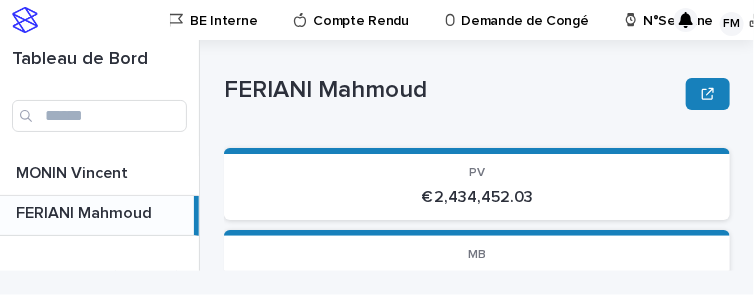 click on "Projet Tableau de Bord BE Interne Compte Rendu Demande de Congé N°Semaine Traitement des DA Lot - Chantier FM" at bounding box center (377, 20) 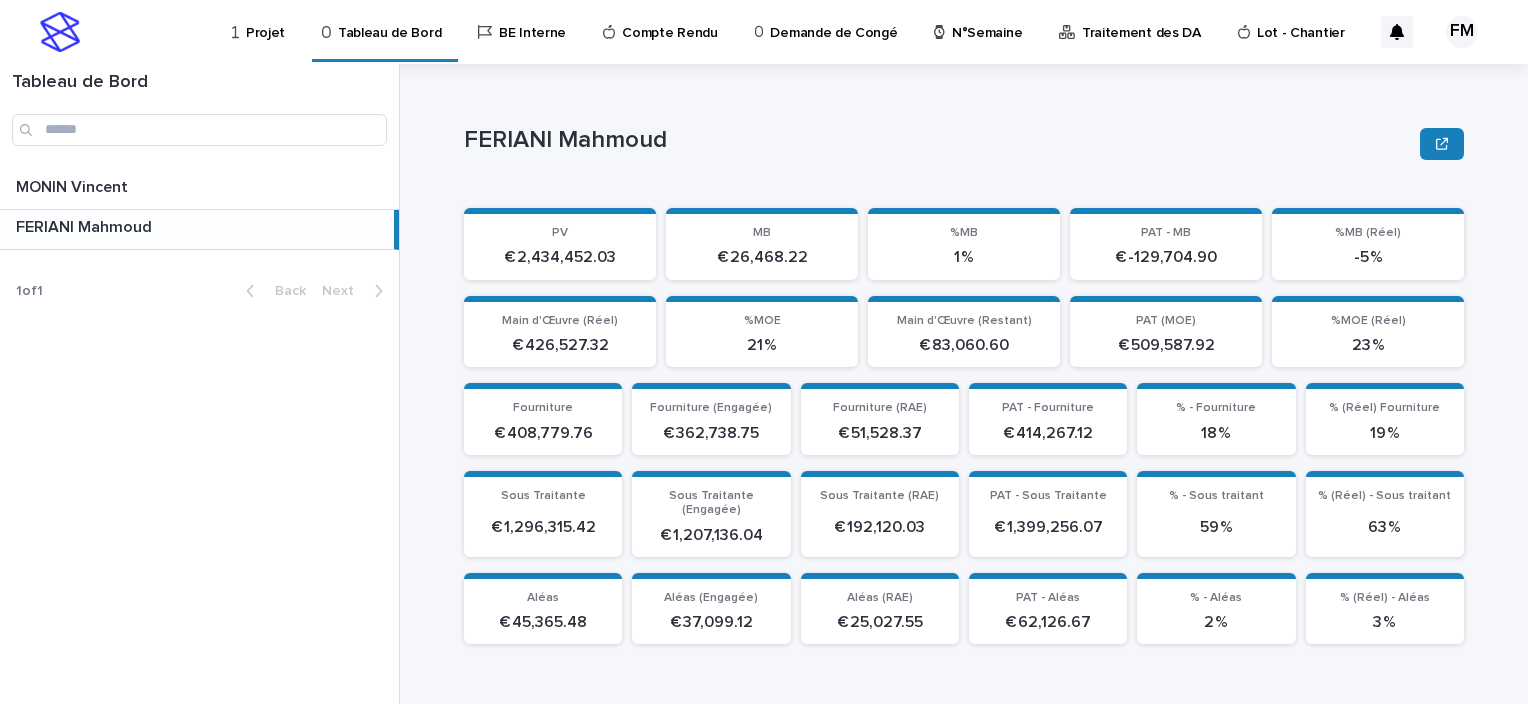 scroll, scrollTop: 0, scrollLeft: 0, axis: both 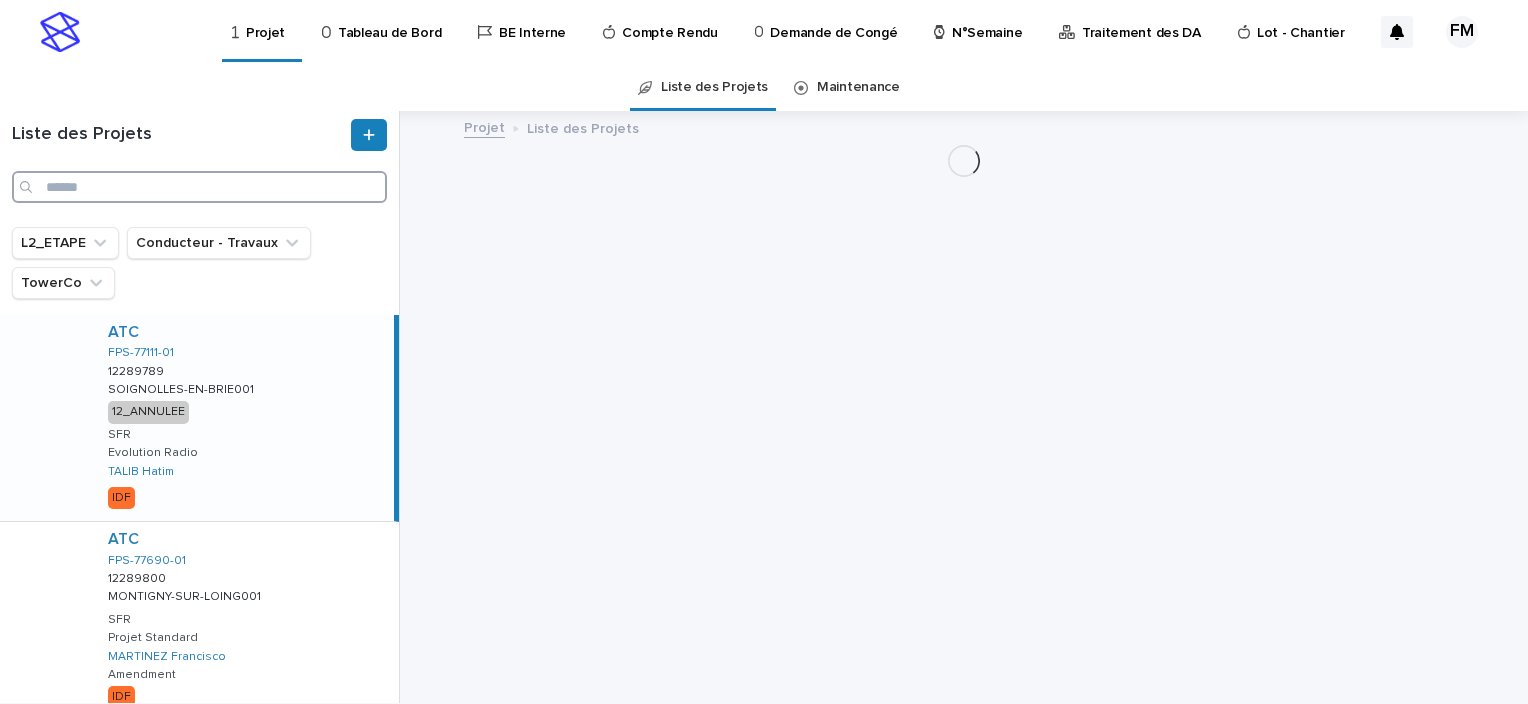 click at bounding box center (199, 187) 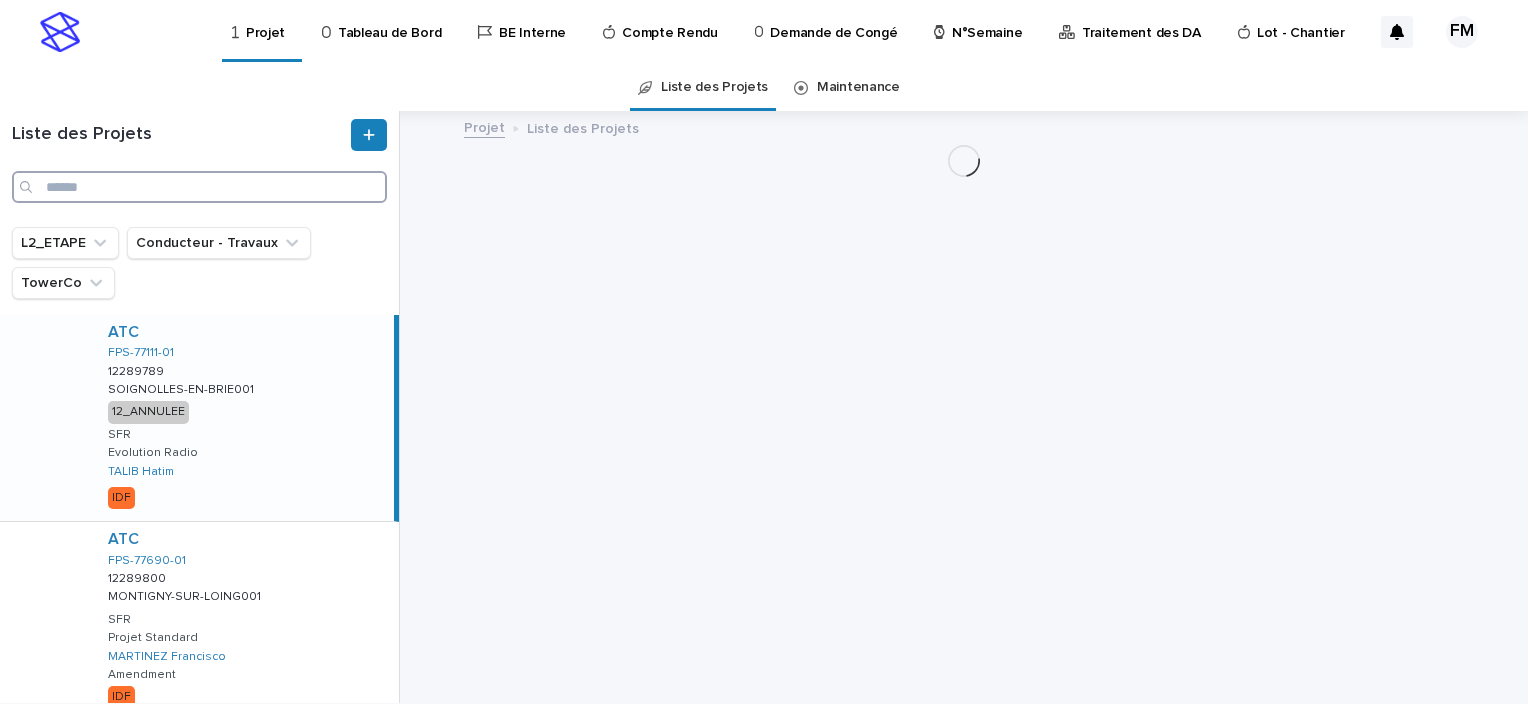 paste on "**********" 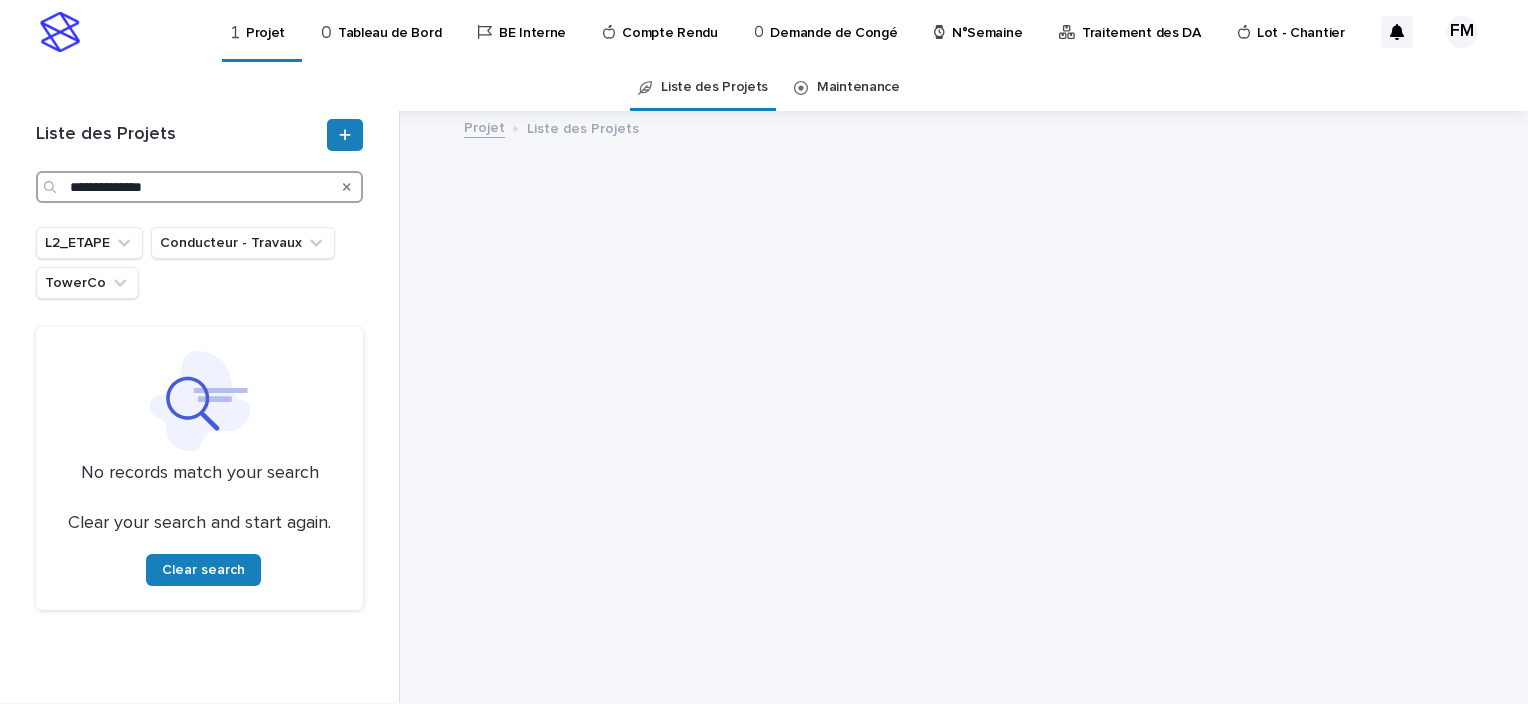 drag, startPoint x: 207, startPoint y: 186, endPoint x: 139, endPoint y: 184, distance: 68.0294 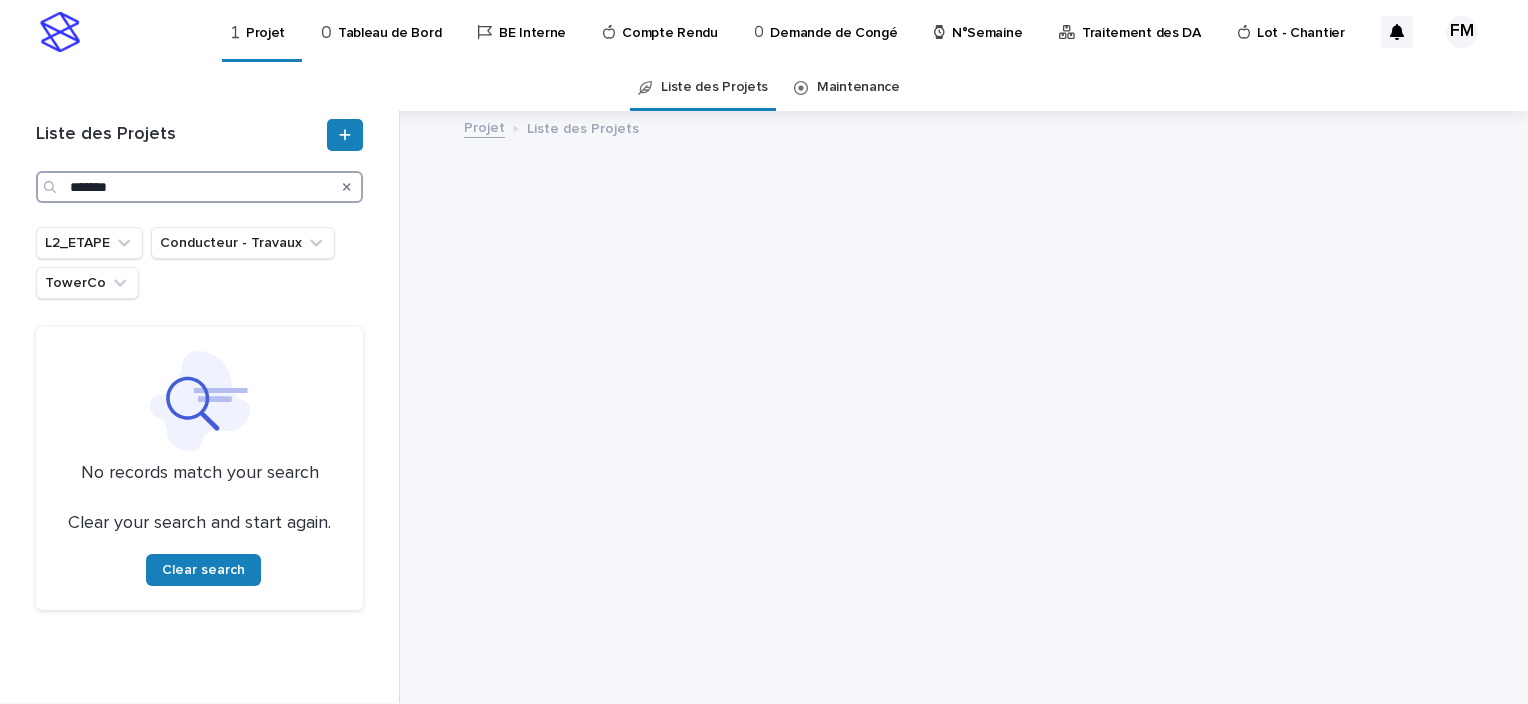 type on "*******" 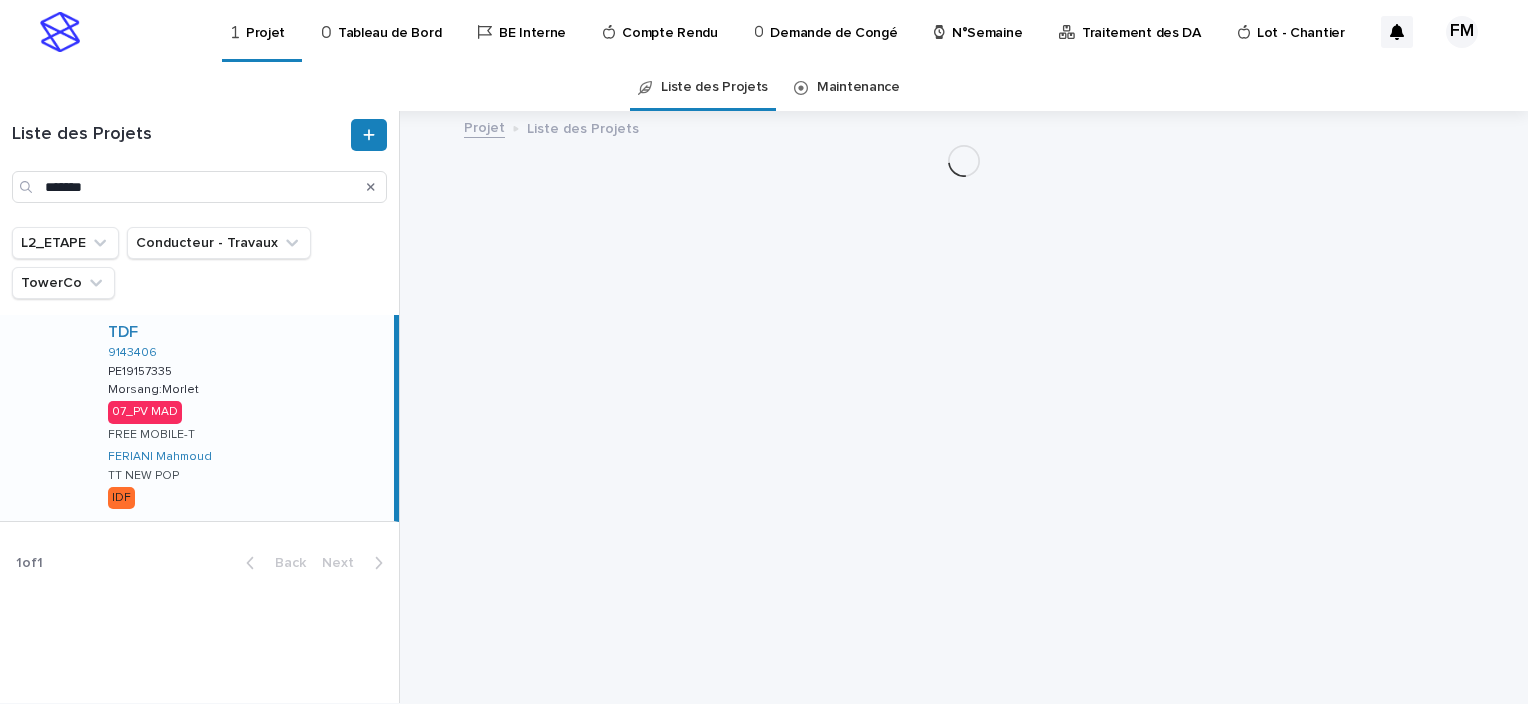 click on "TDF   [NUMBER]   [PROJECT_ID] [PROJECT_ID]   [CITY]:[CITY] [CITY]:[CITY]   [CODE] [OPERATOR] [FIRST] [LAST]   TT NEW POP IDF" at bounding box center [243, 418] 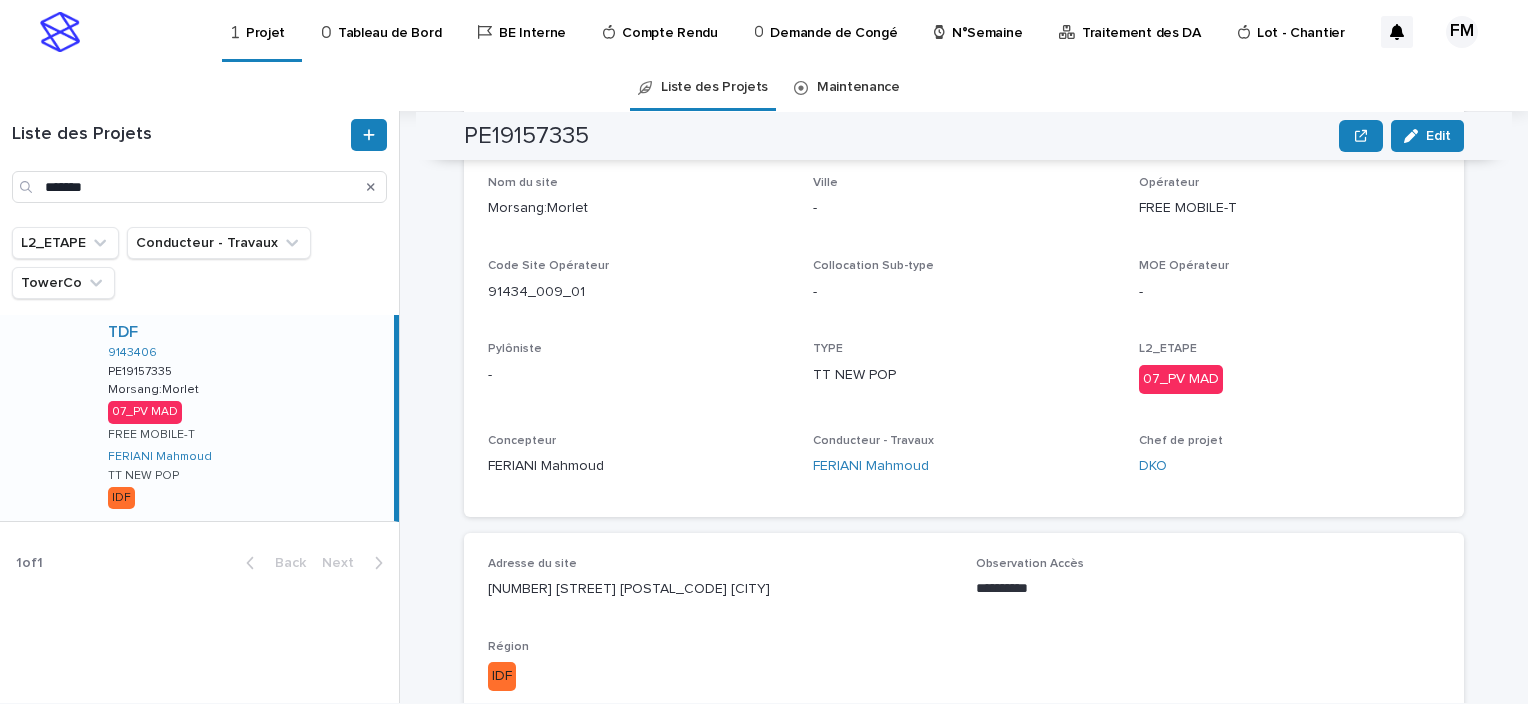 scroll, scrollTop: 200, scrollLeft: 0, axis: vertical 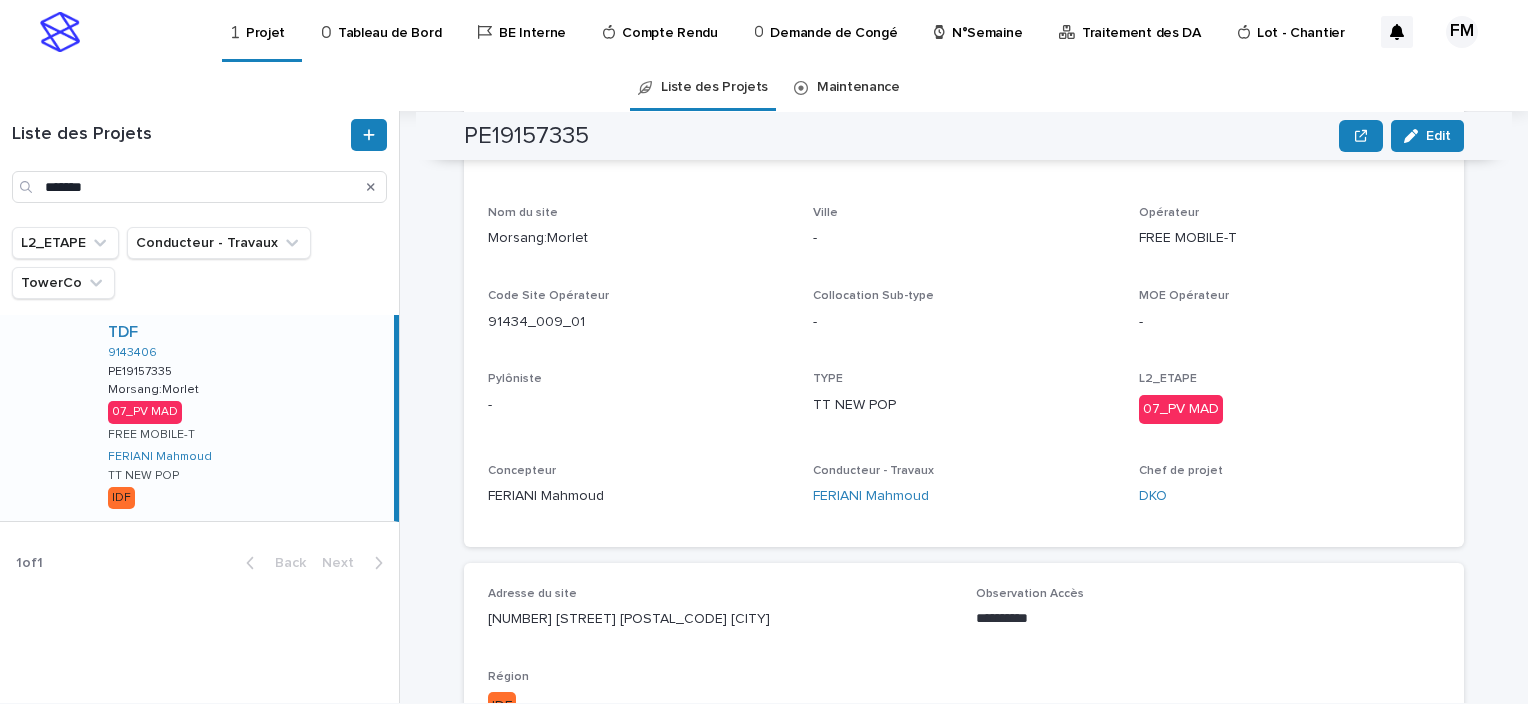 click on "Projet" at bounding box center [265, 21] 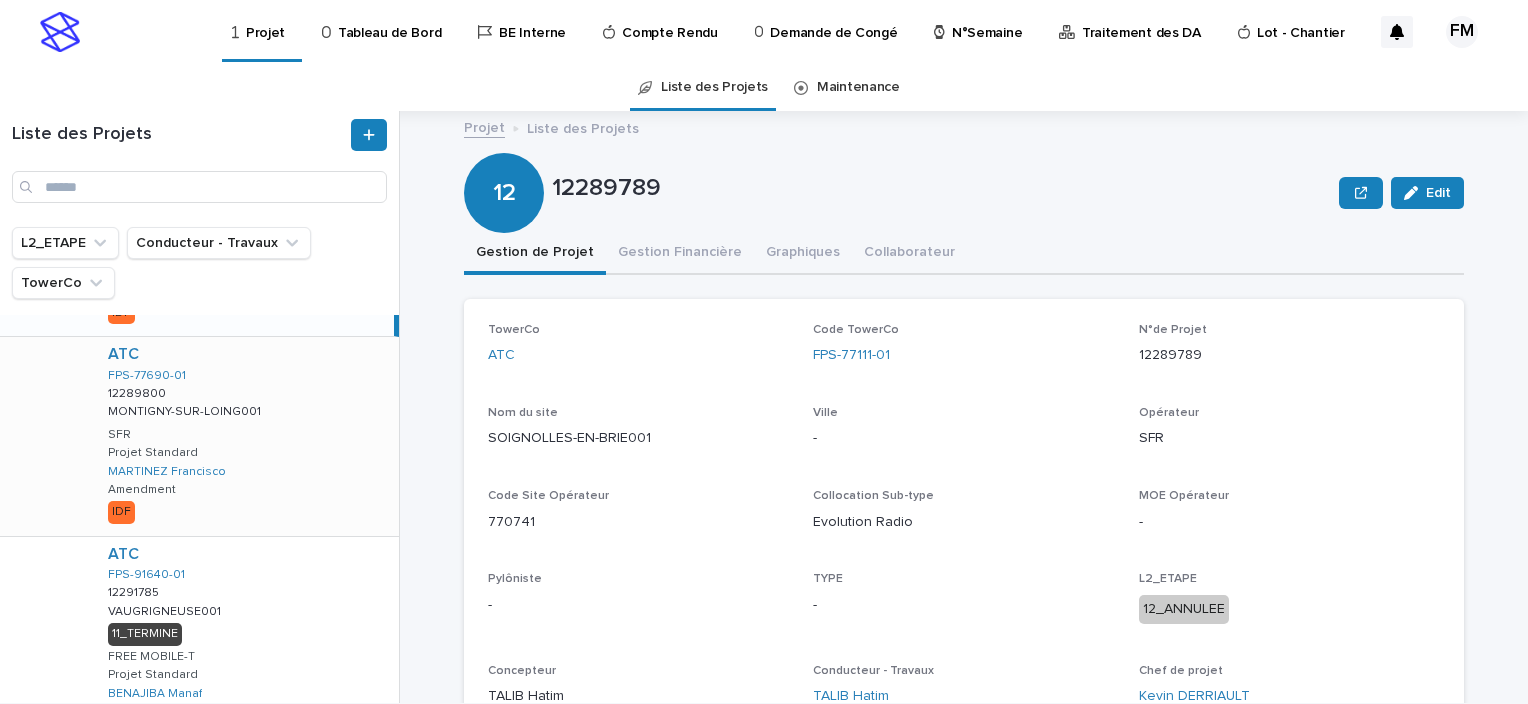 scroll, scrollTop: 300, scrollLeft: 0, axis: vertical 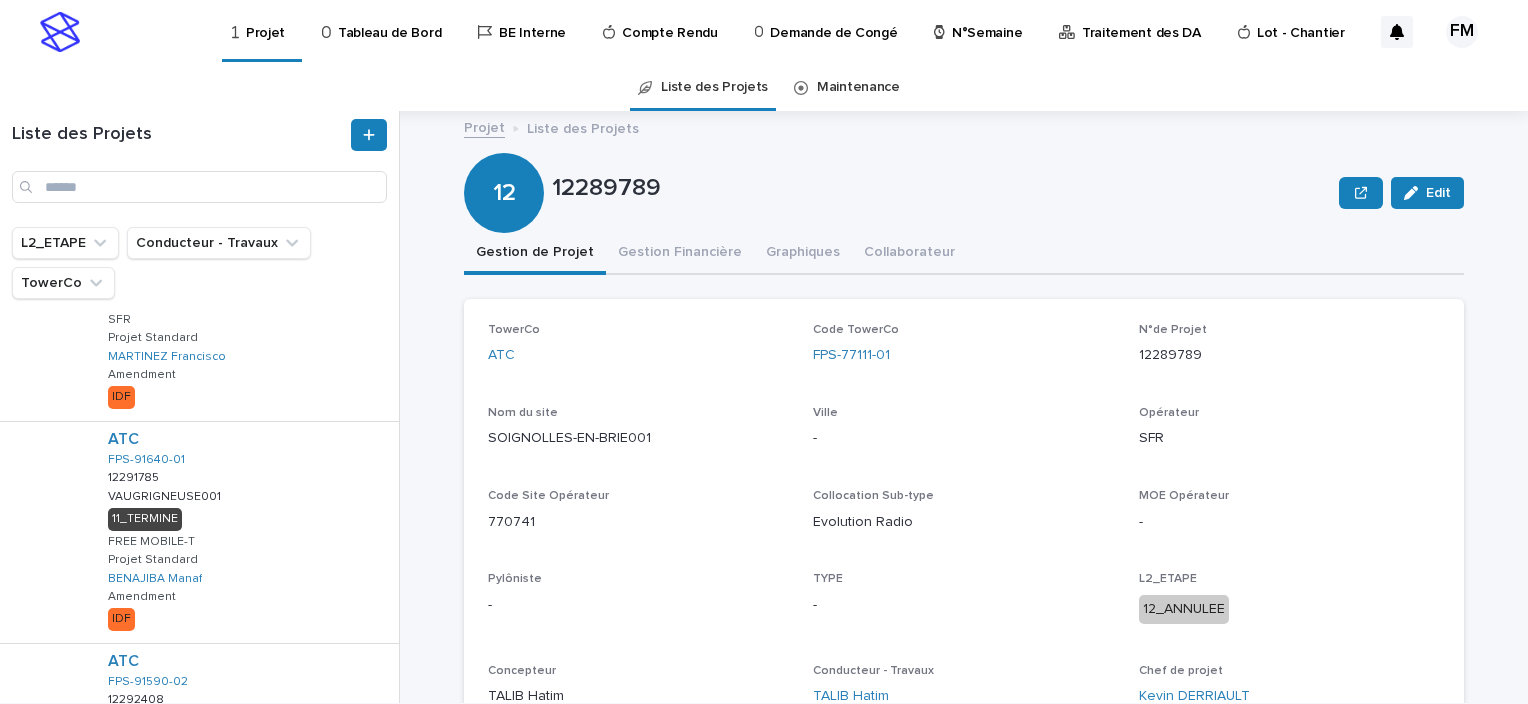 click on "Tableau de Bord" at bounding box center (389, 21) 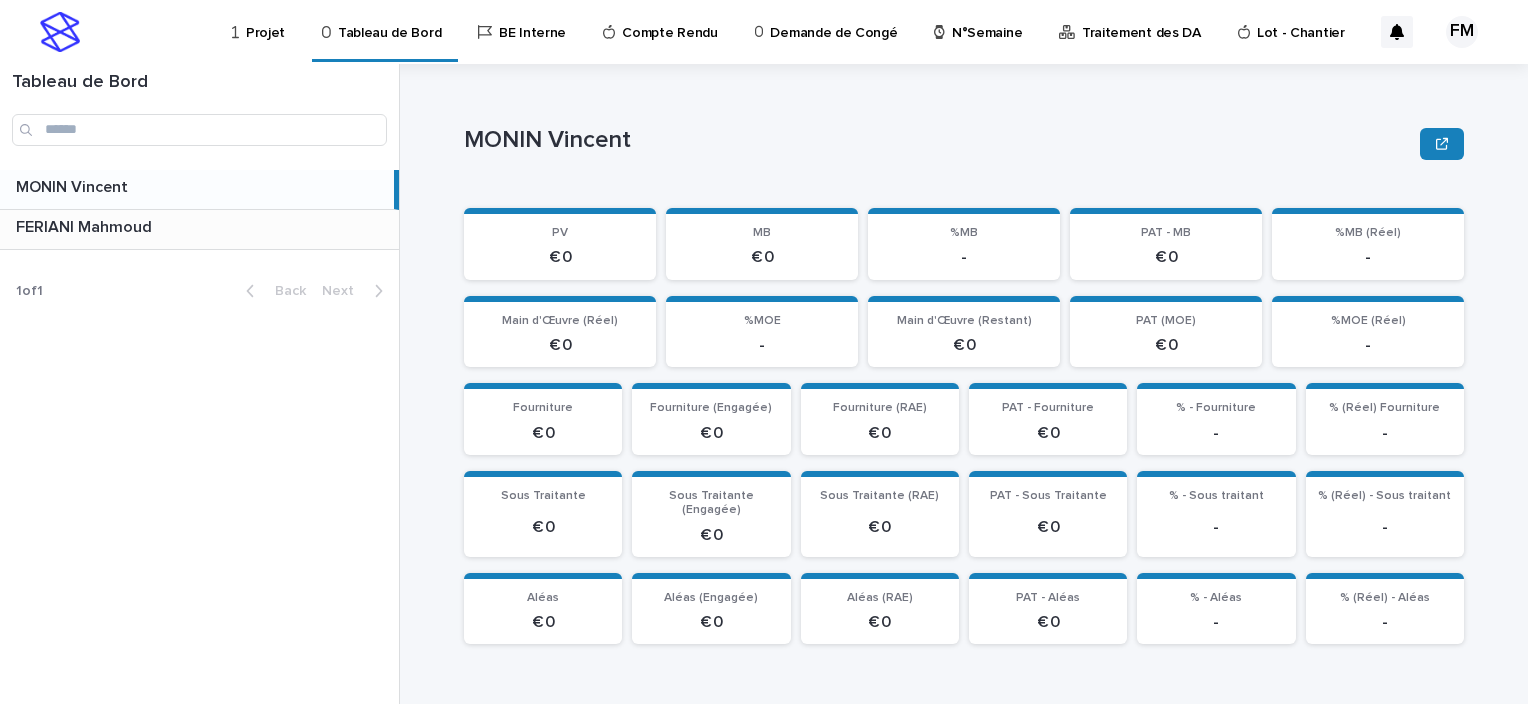 click on "FERIANI Mahmoud FERIANI Mahmoud" at bounding box center (199, 229) 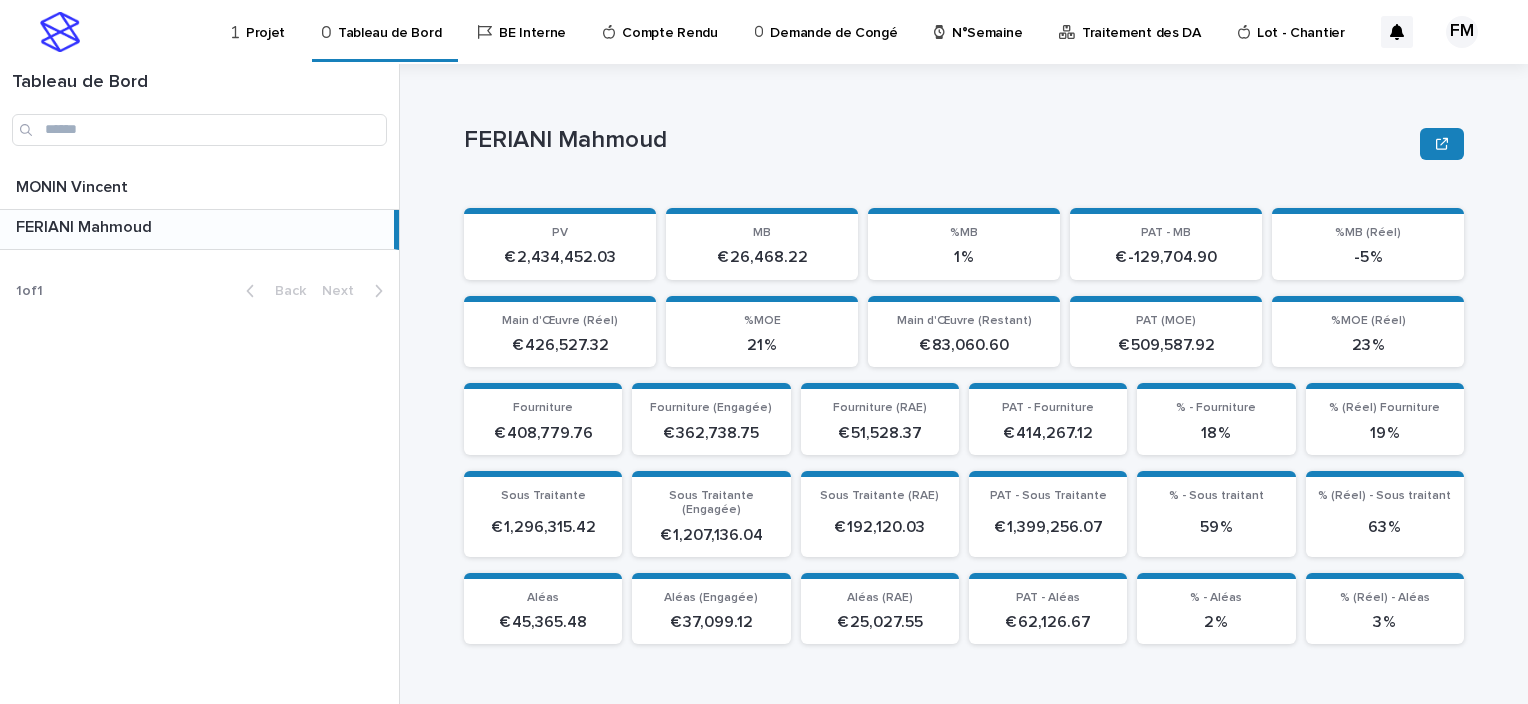 scroll, scrollTop: 82, scrollLeft: 0, axis: vertical 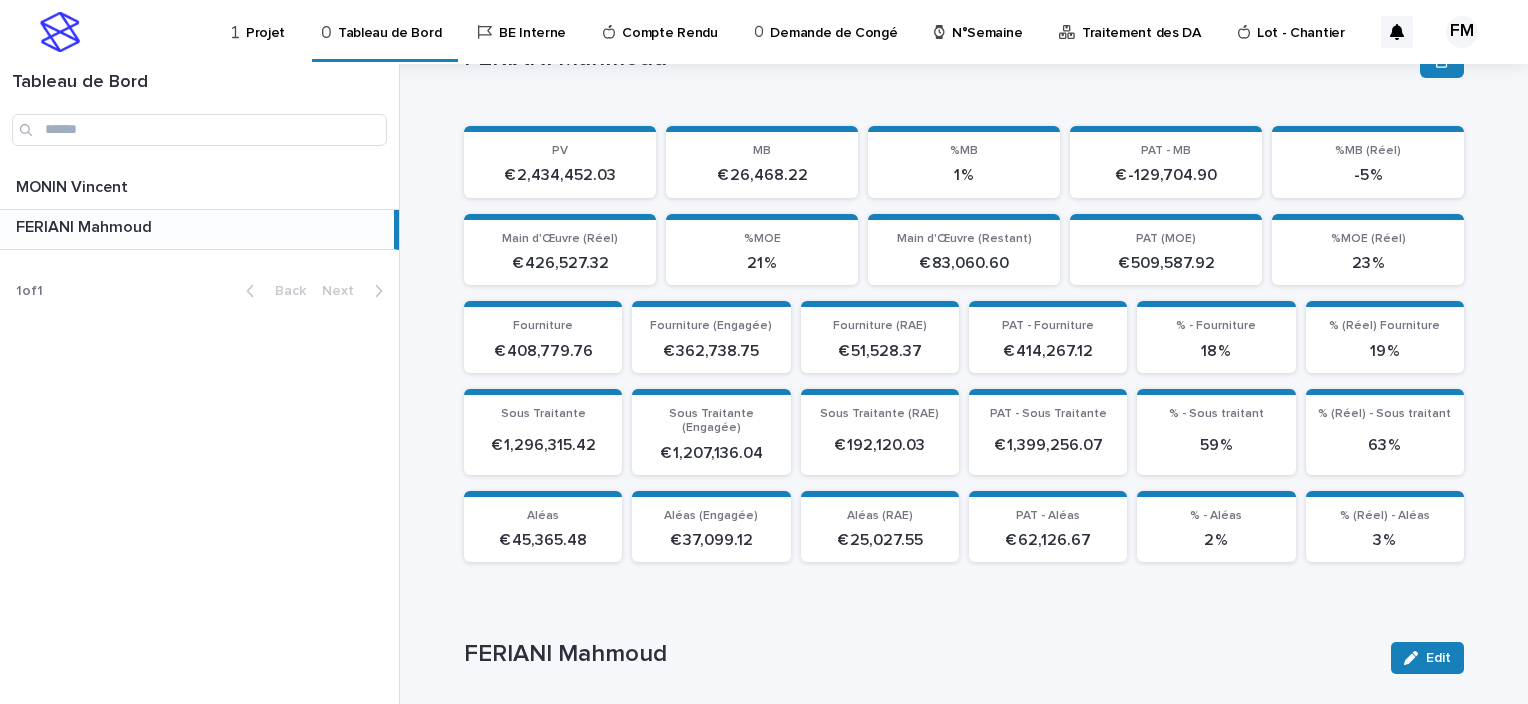 drag, startPoint x: 672, startPoint y: 505, endPoint x: 667, endPoint y: 527, distance: 22.561028 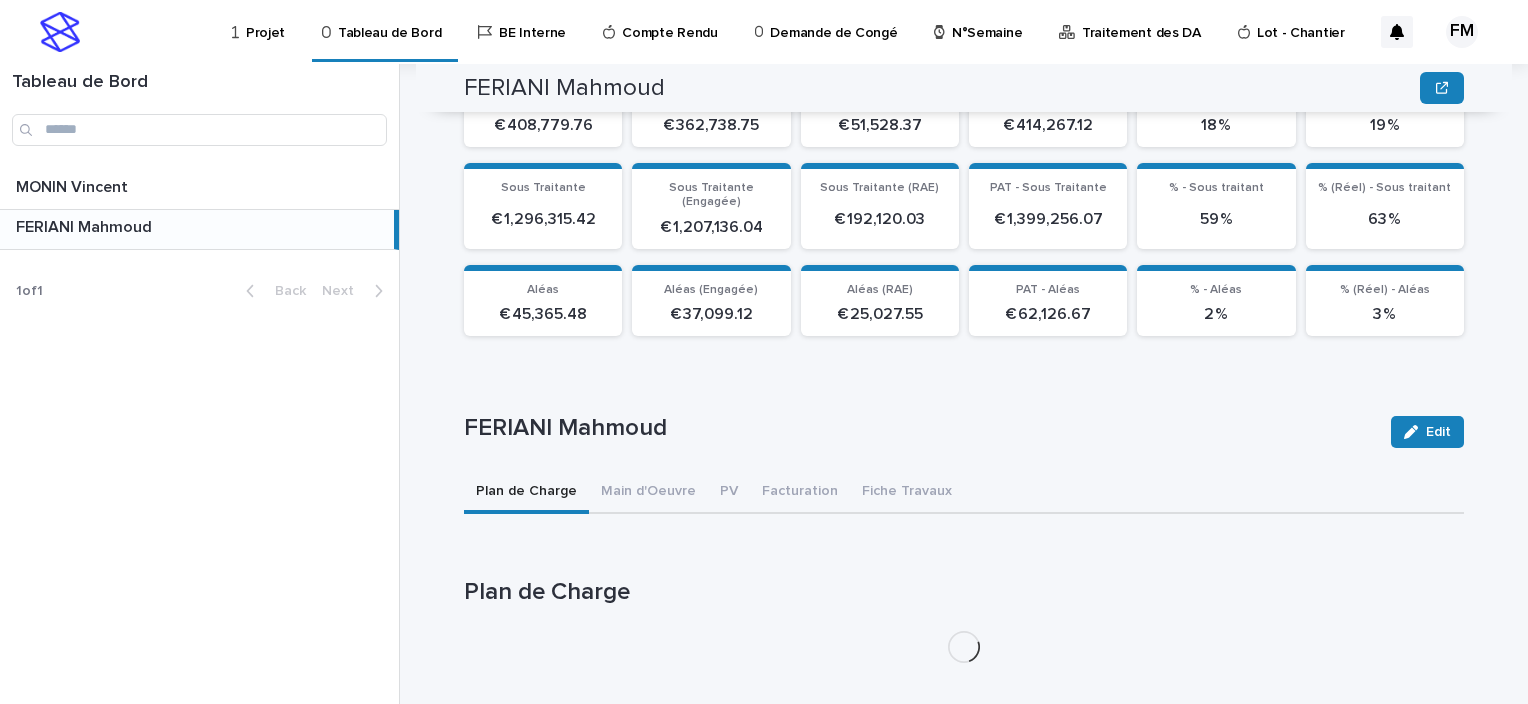 scroll, scrollTop: 312, scrollLeft: 0, axis: vertical 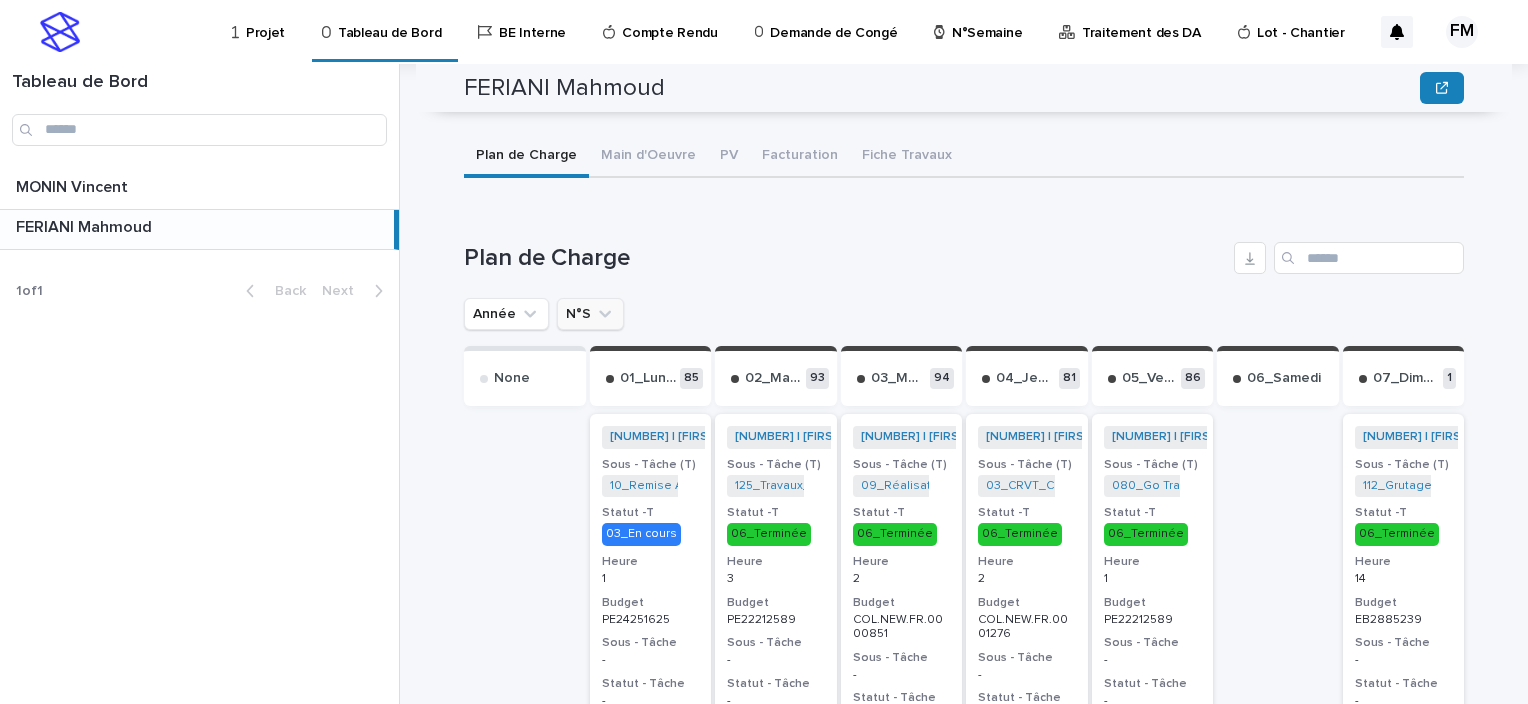 click 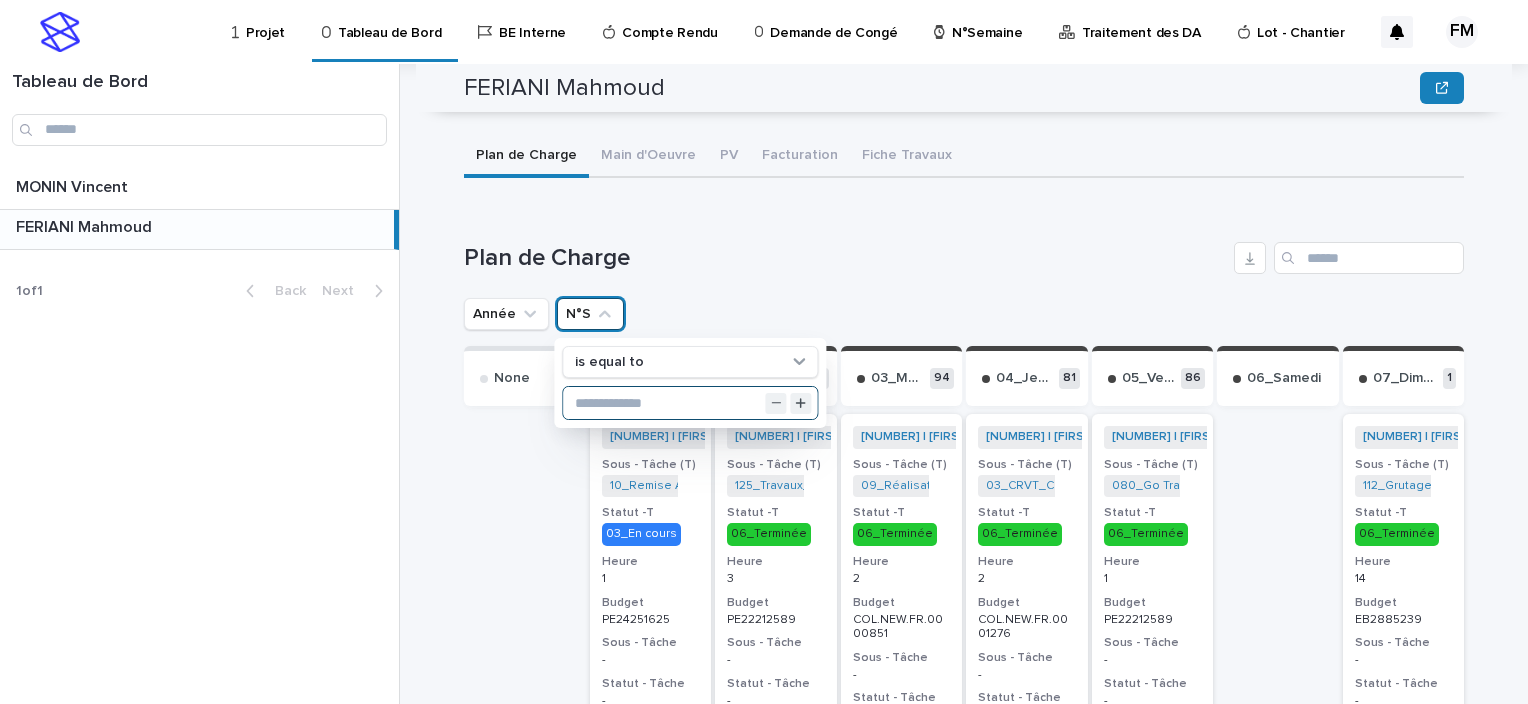 click at bounding box center [690, 403] 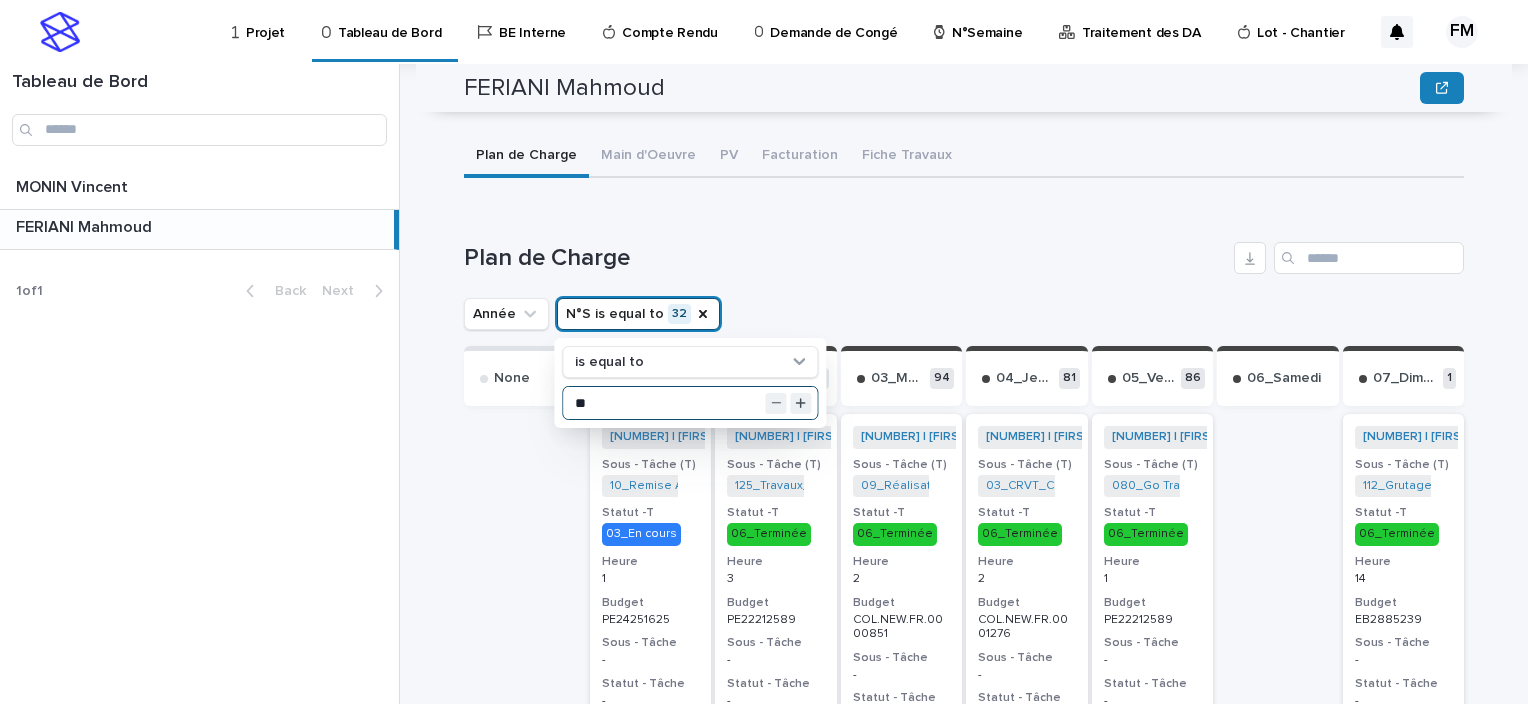 type on "**" 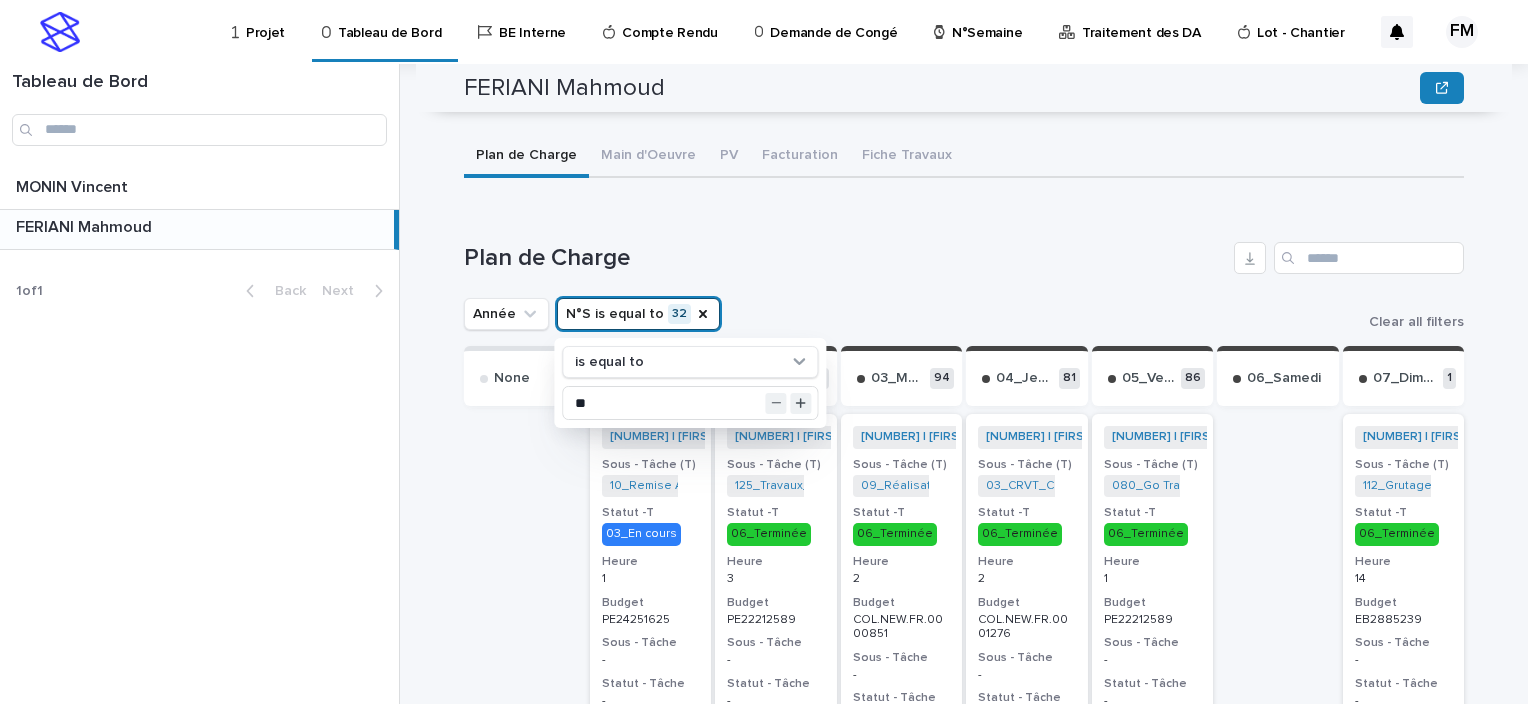 click on "Plan de Charge Année N°S is equal to [NUMBER] is equal to ** Clear all filters None 01_Lundi [NUMBER] | [FIRST] [LAST] | [YEAR]   + [NUMBER] Sous - Tâche (T) [CODE]   + [NUMBER] Statut -T 03_En cours Heure [NUMBER] Budget [PROJECT_ID] Sous - Tâche - Statut - Tâche - 1 | [FIRST] [LAST] | [YEAR]   + [NUMBER] Sous - Tâche (T) [CODE]   + [NUMBER] Statut -T 06_Terminée Heure [NUMBER] Budget [NUMBER] Sous - Tâche - Statut - Tâche - 1 | [FIRST] [LAST] | [YEAR]   + [NUMBER] Sous - Tâche (T) [CODE]   + [NUMBER] Statut -T 06_Terminée Heure [NUMBER] Budget [PROJECT_ID] Sous - Tâche - Statut - Tâche - 1 | [FIRST] [LAST] | [YEAR]   + [NUMBER] Sous - Tâche (T) [CODE]   + [NUMBER] Statut -T 06_Terminée Heure [NUMBER] Budget [PROJECT_ID] Sous - Tâche - Statut - Tâche - 2 | [FIRST] [LAST] | [YEAR]   + [NUMBER] Sous - Tâche (T) [CODE]   + [NUMBER] Statut -T 06_Terminée Heure [NUMBER] Budget [PROJECT_ID] Sous - Tâche - Statut - Tâche - 2 | [FIRST] [LAST] | [YEAR]   + [NUMBER] Sous - Tâche (T) [CODE]   + [NUMBER] Statut -T 06_Terminée Heure [NUMBER] Budget [PROJECT_ID] - -   +" at bounding box center (964, 3617) 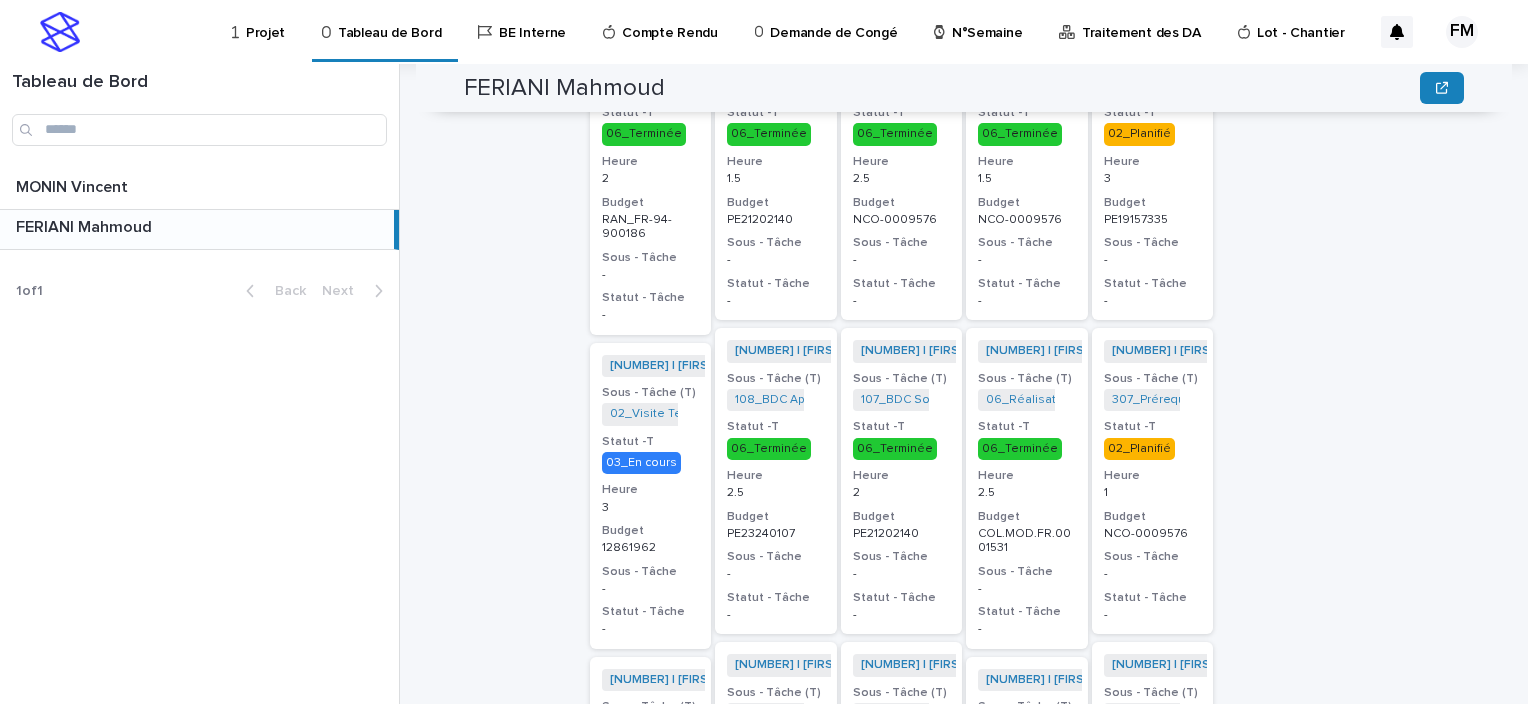 scroll, scrollTop: 944, scrollLeft: 0, axis: vertical 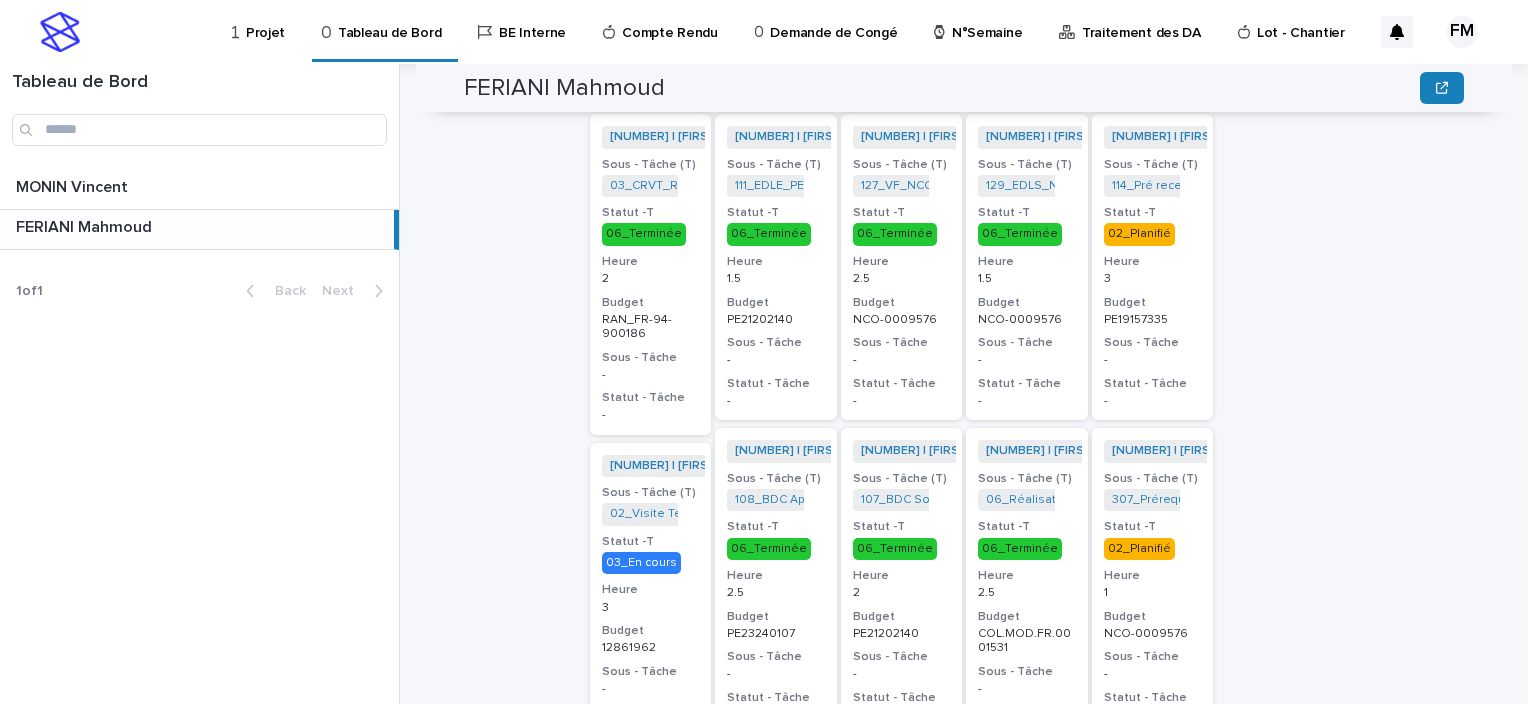click on "Sous - Tâche" at bounding box center (1153, 343) 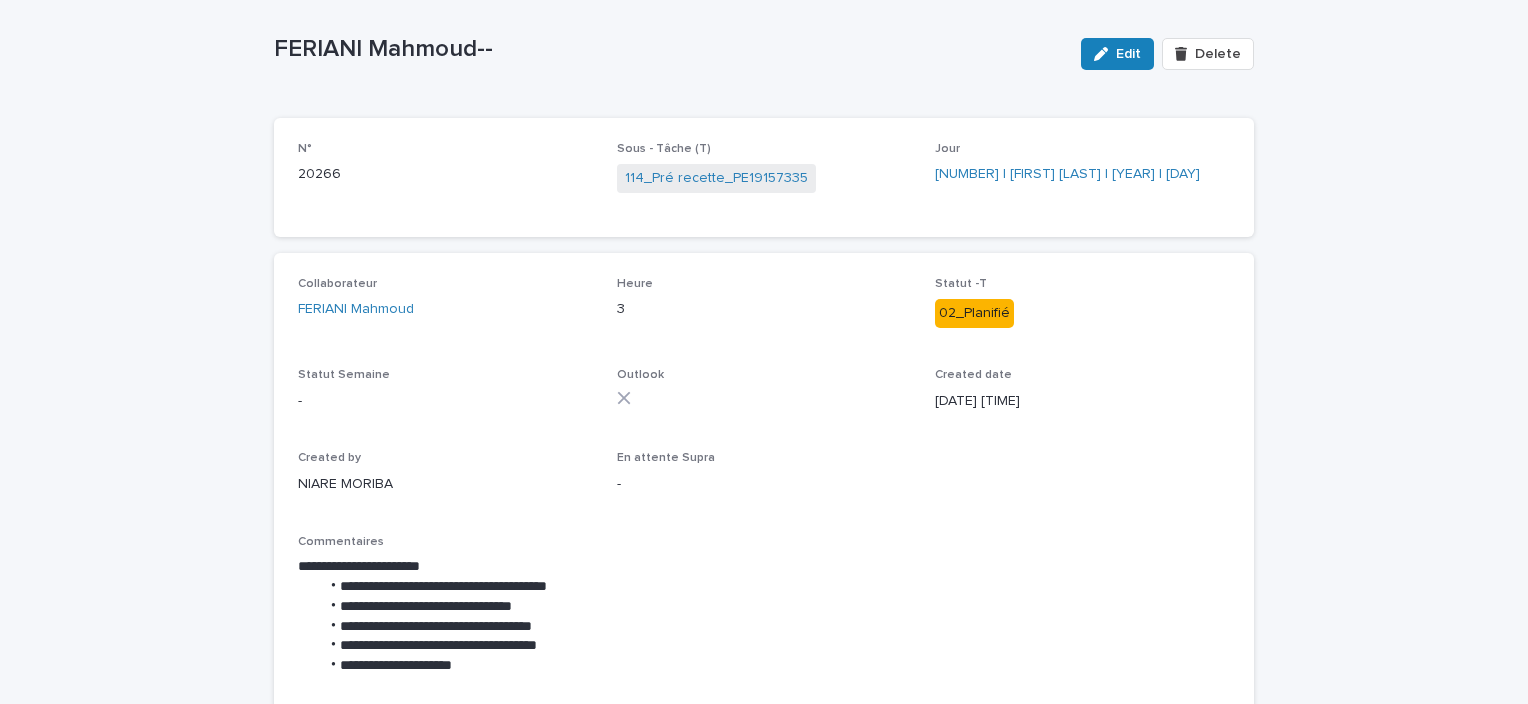 scroll, scrollTop: 200, scrollLeft: 0, axis: vertical 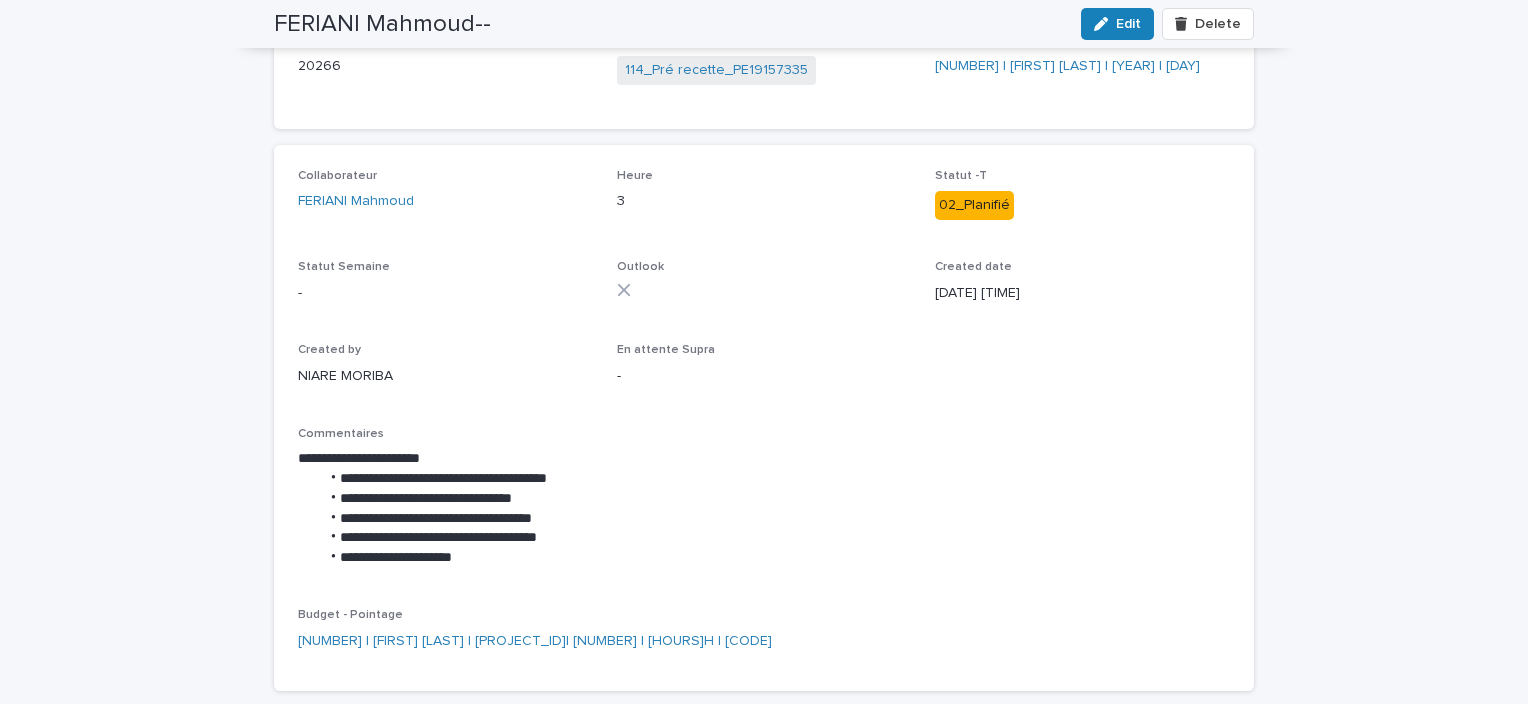 click on "**********" at bounding box center (774, 479) 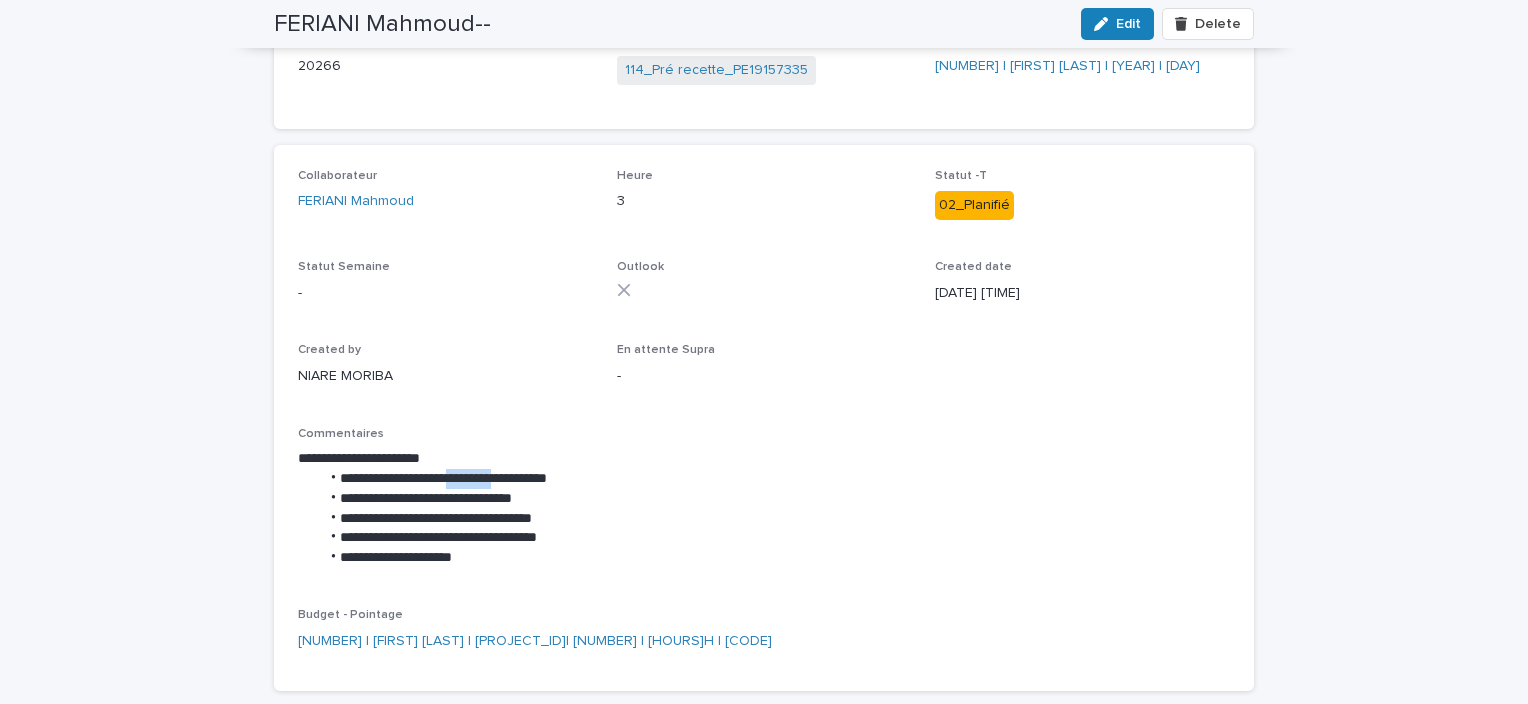 click on "**********" at bounding box center (774, 479) 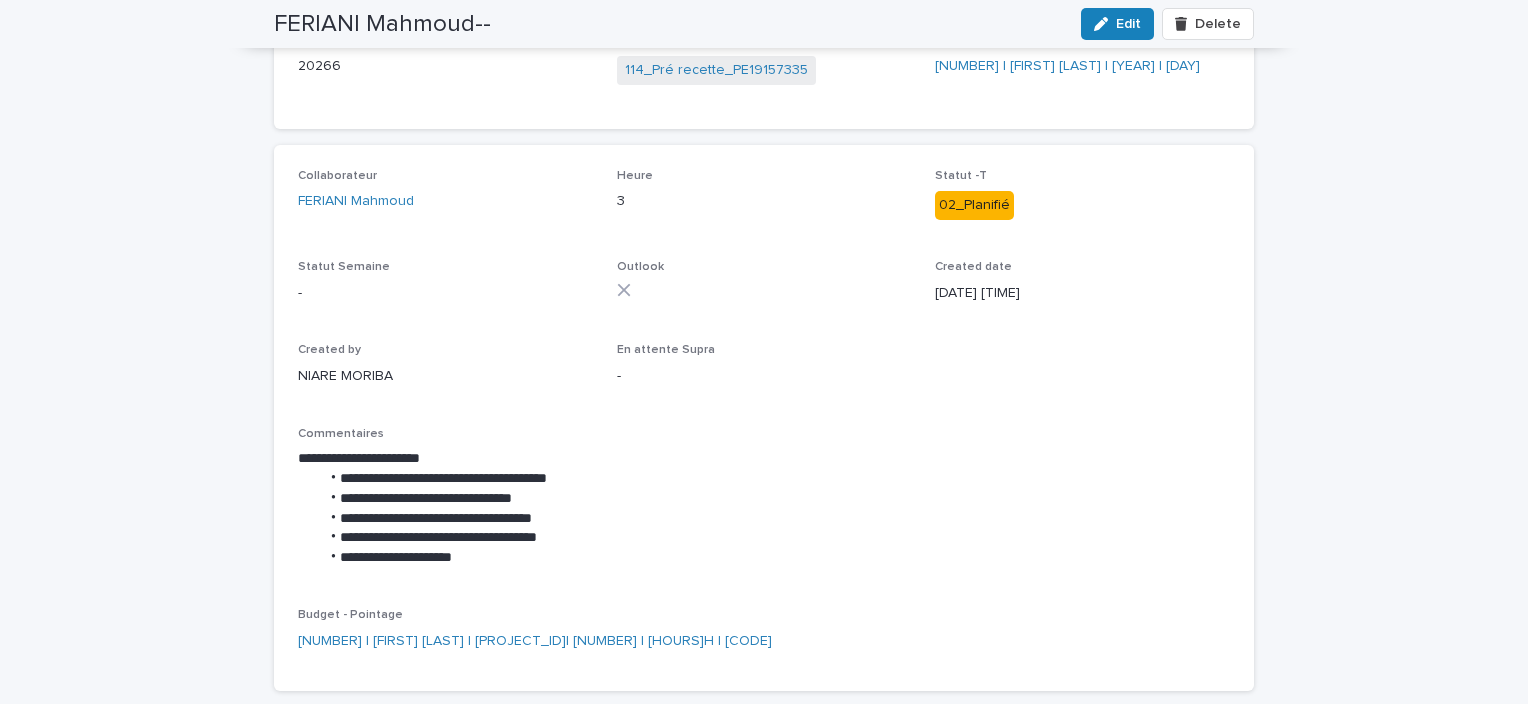 drag, startPoint x: 498, startPoint y: 477, endPoint x: 457, endPoint y: 493, distance: 44.011364 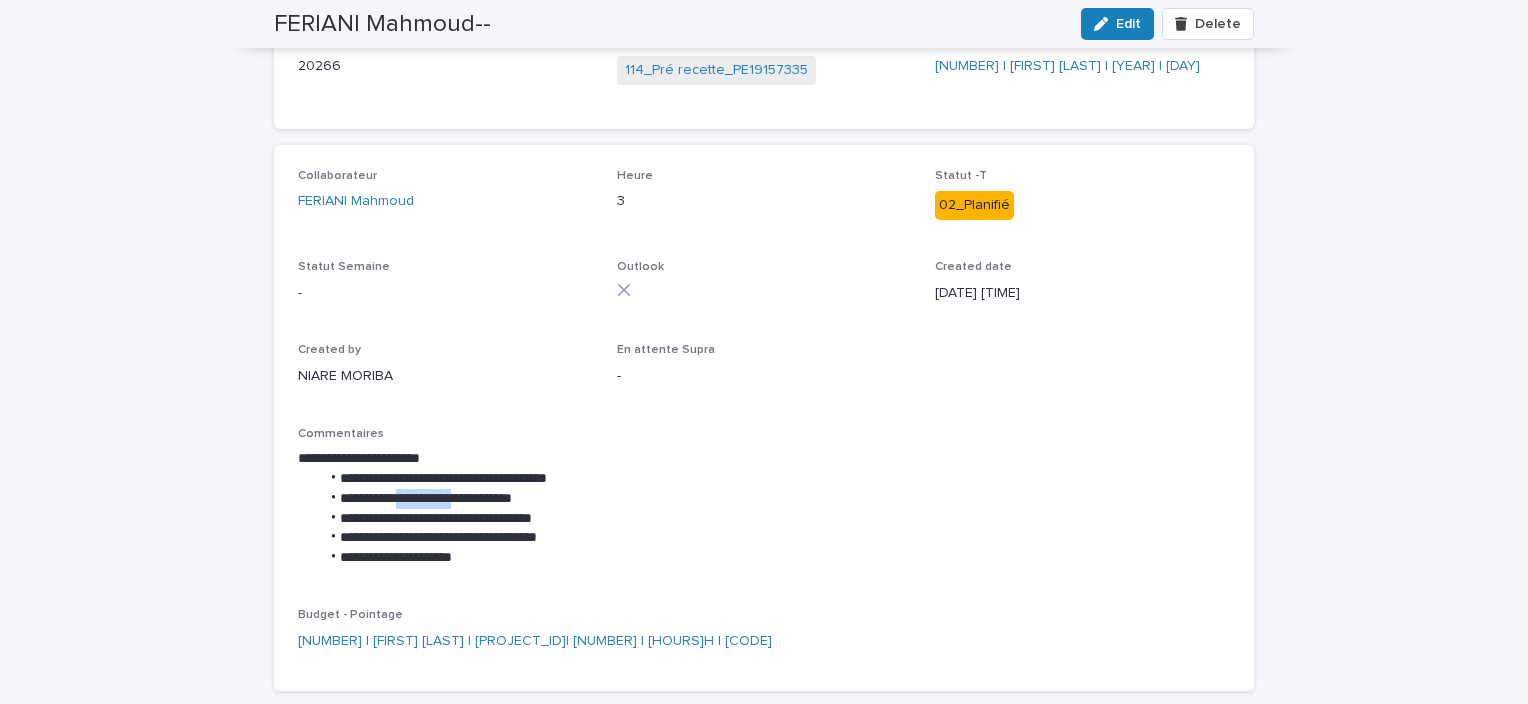 click on "**********" at bounding box center (774, 499) 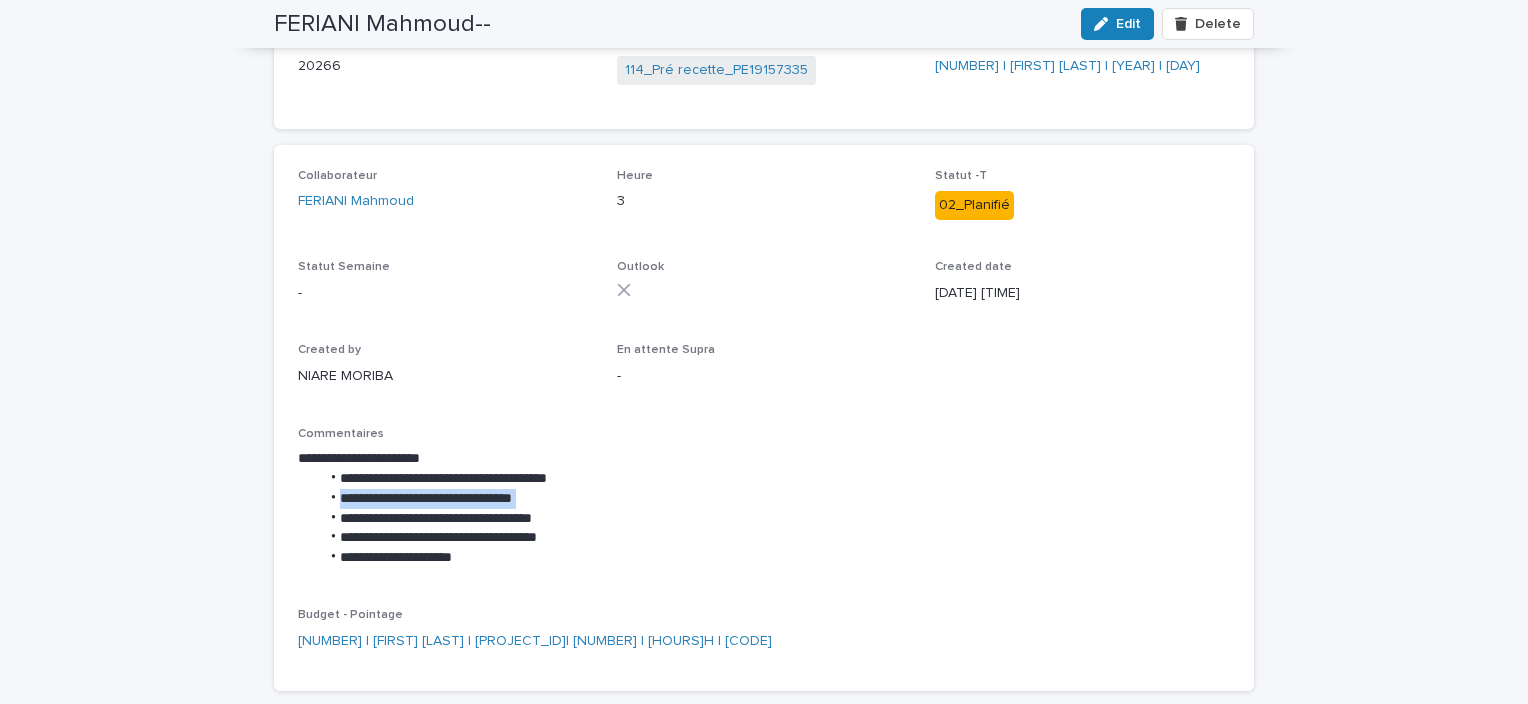 click on "**********" at bounding box center (774, 499) 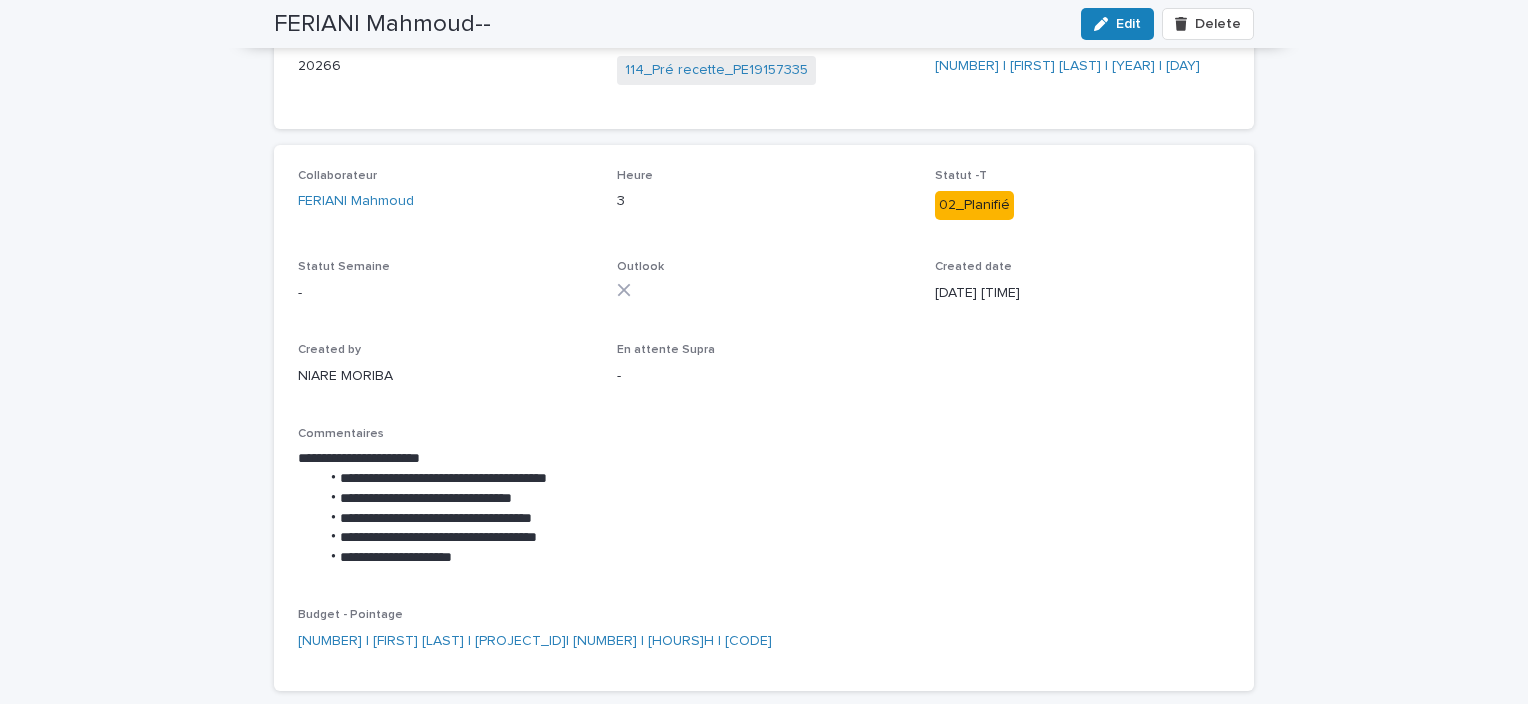 drag, startPoint x: 457, startPoint y: 493, endPoint x: 459, endPoint y: 512, distance: 19.104973 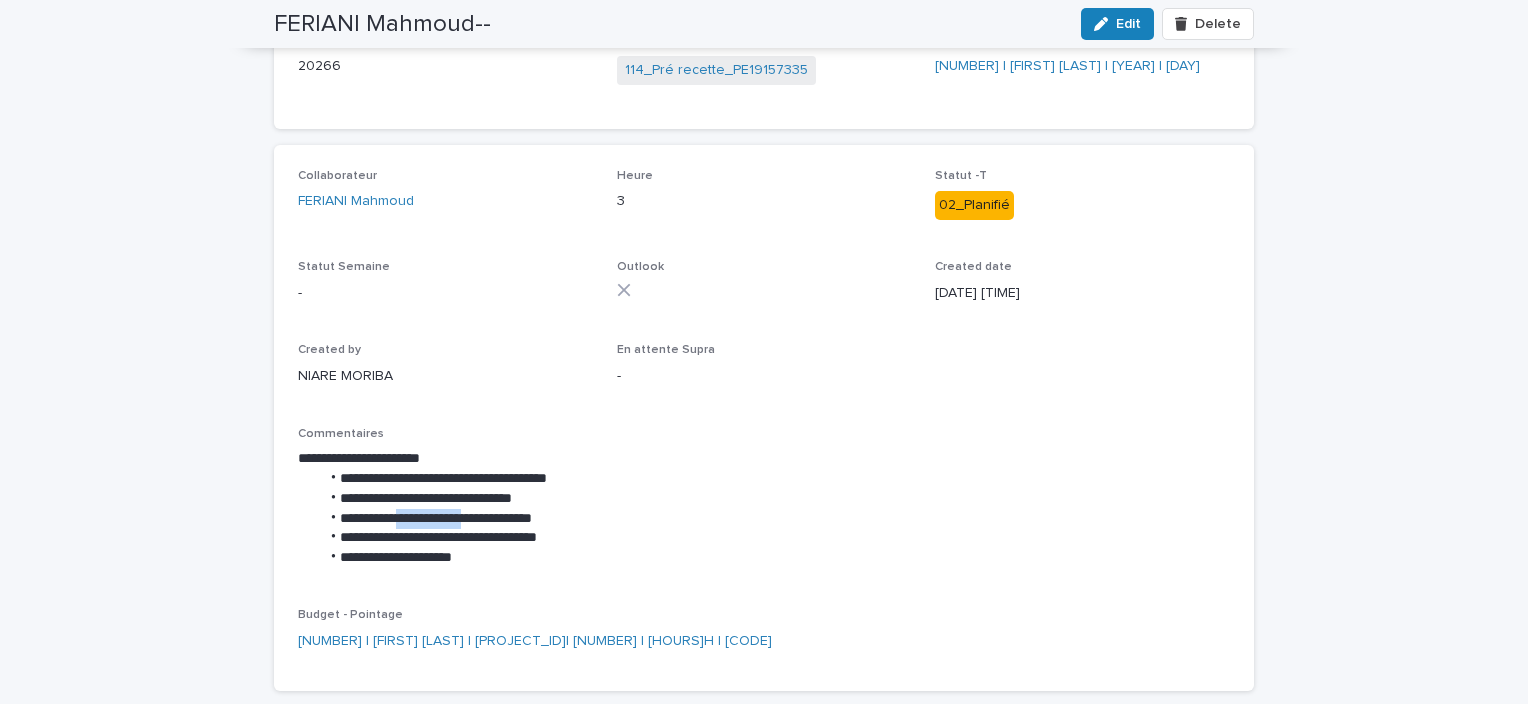 click on "**********" at bounding box center (774, 519) 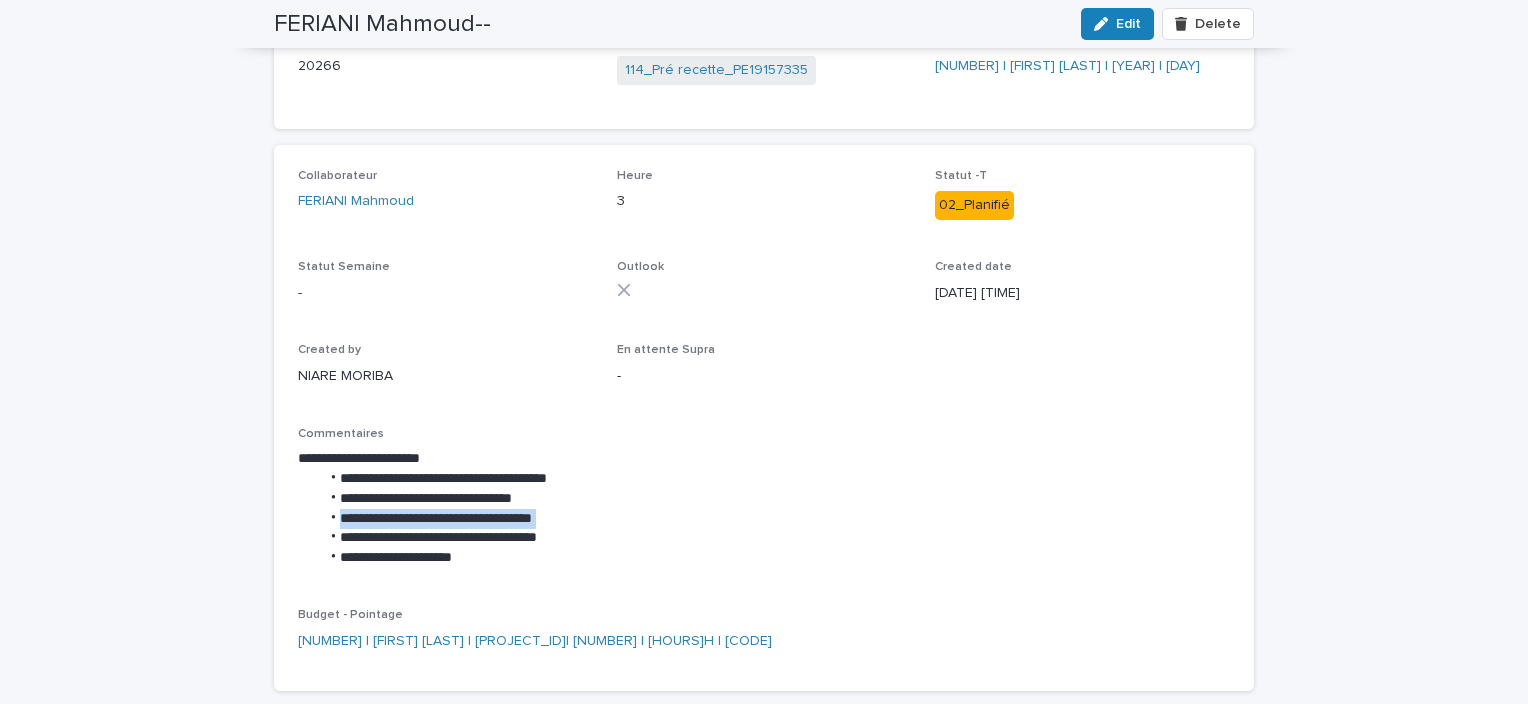 click on "**********" at bounding box center (774, 519) 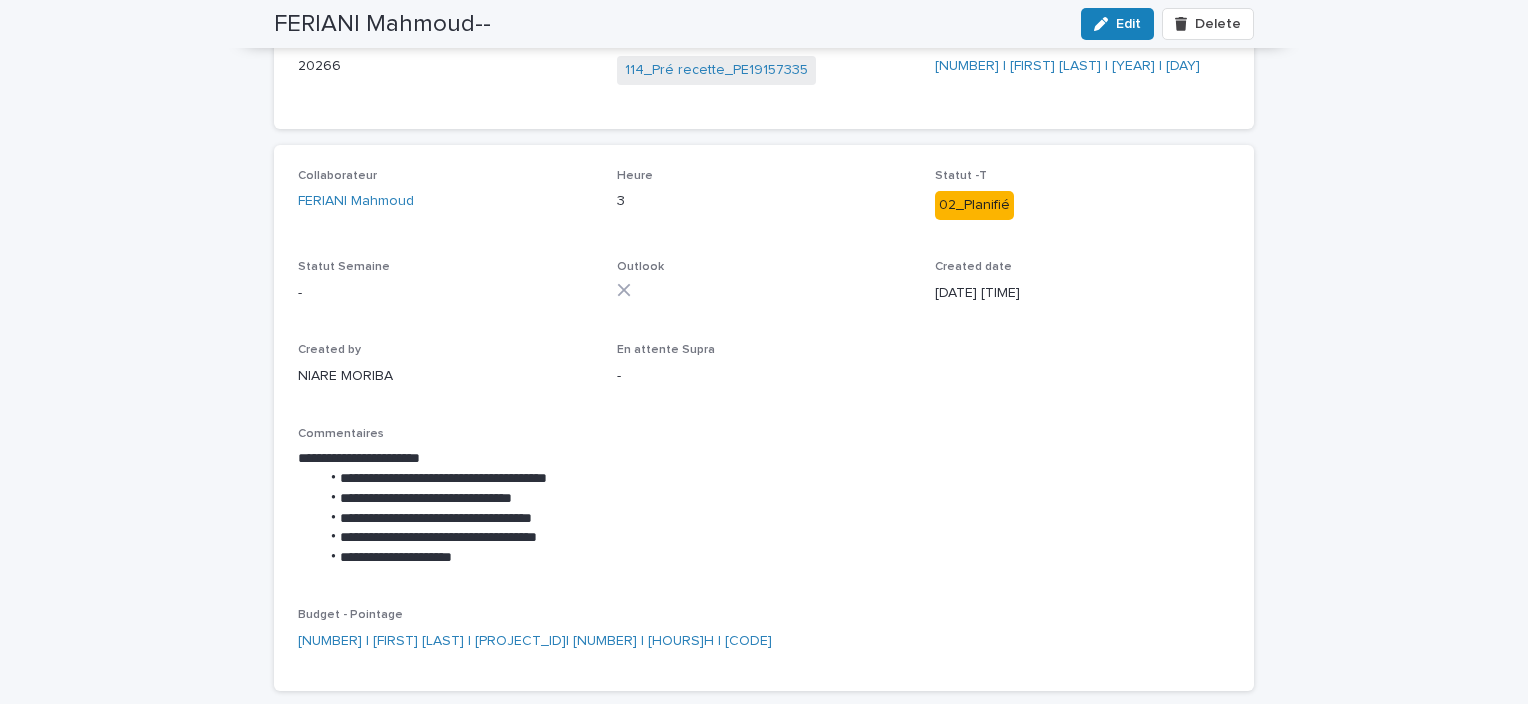 click on "**********" at bounding box center [774, 558] 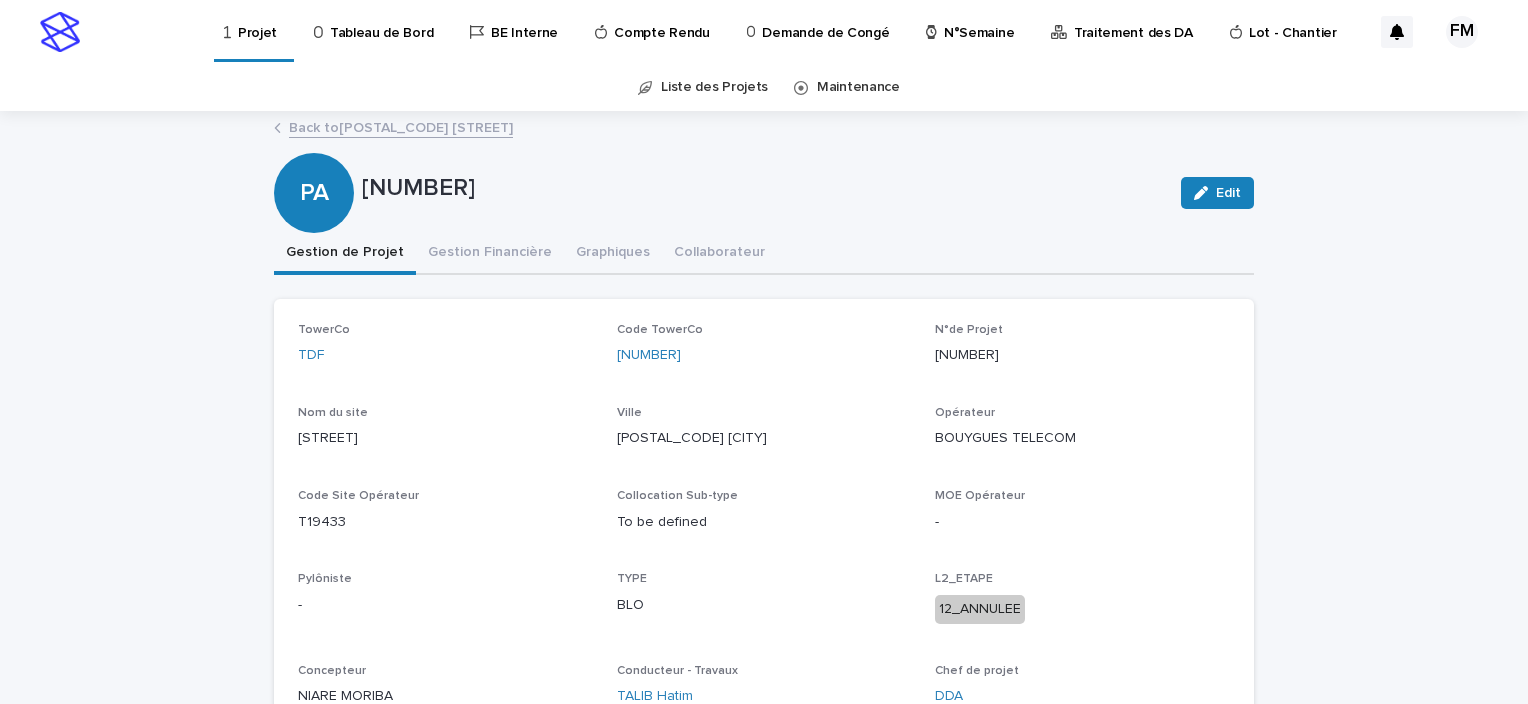 scroll, scrollTop: 0, scrollLeft: 0, axis: both 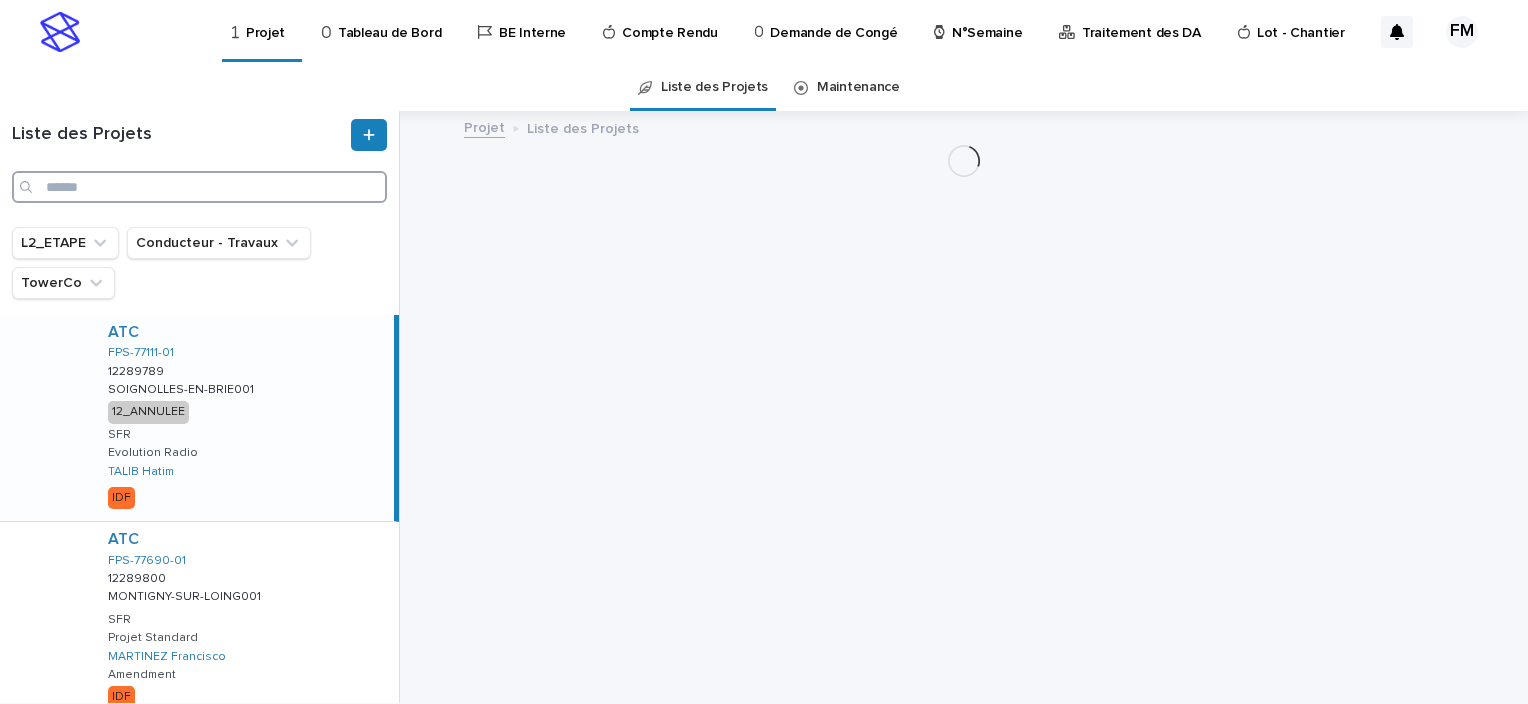 click at bounding box center (199, 187) 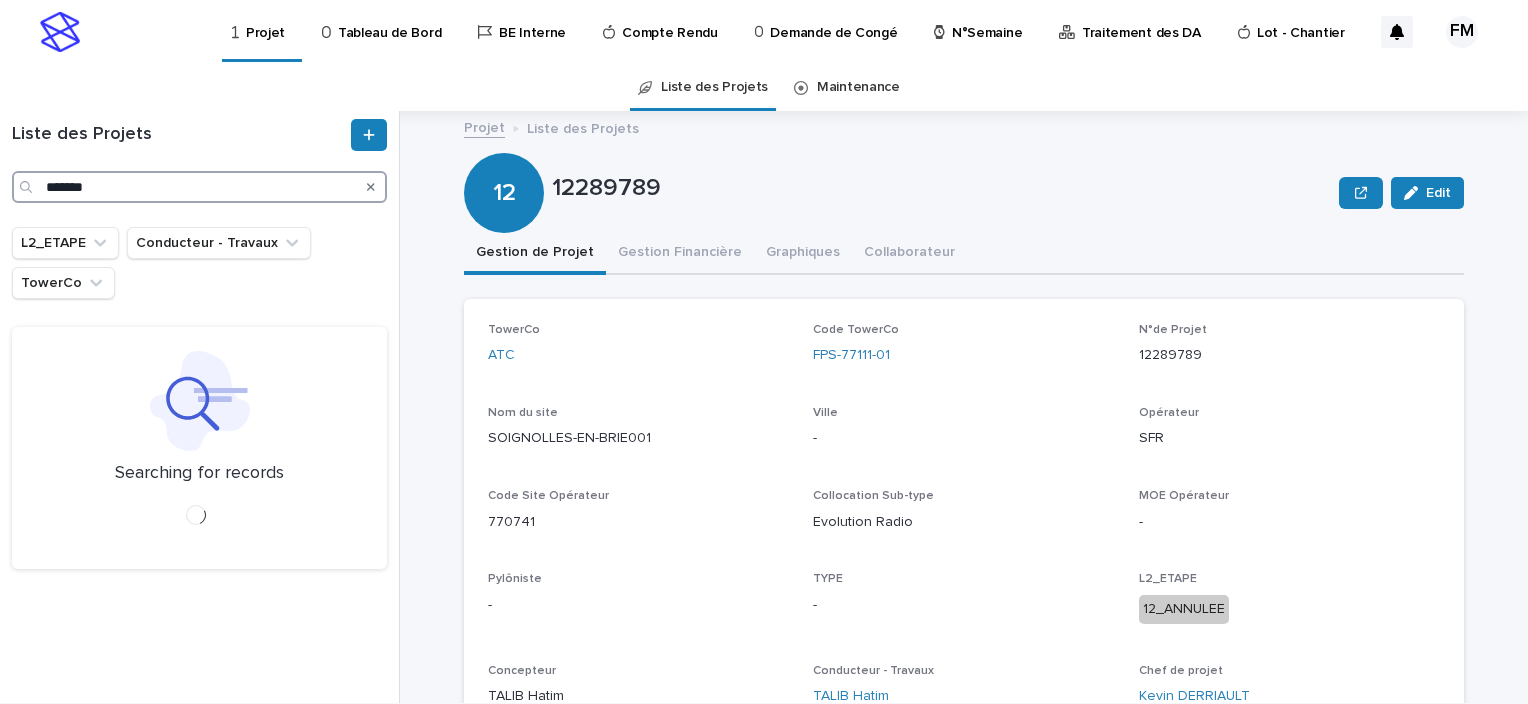 type on "*******" 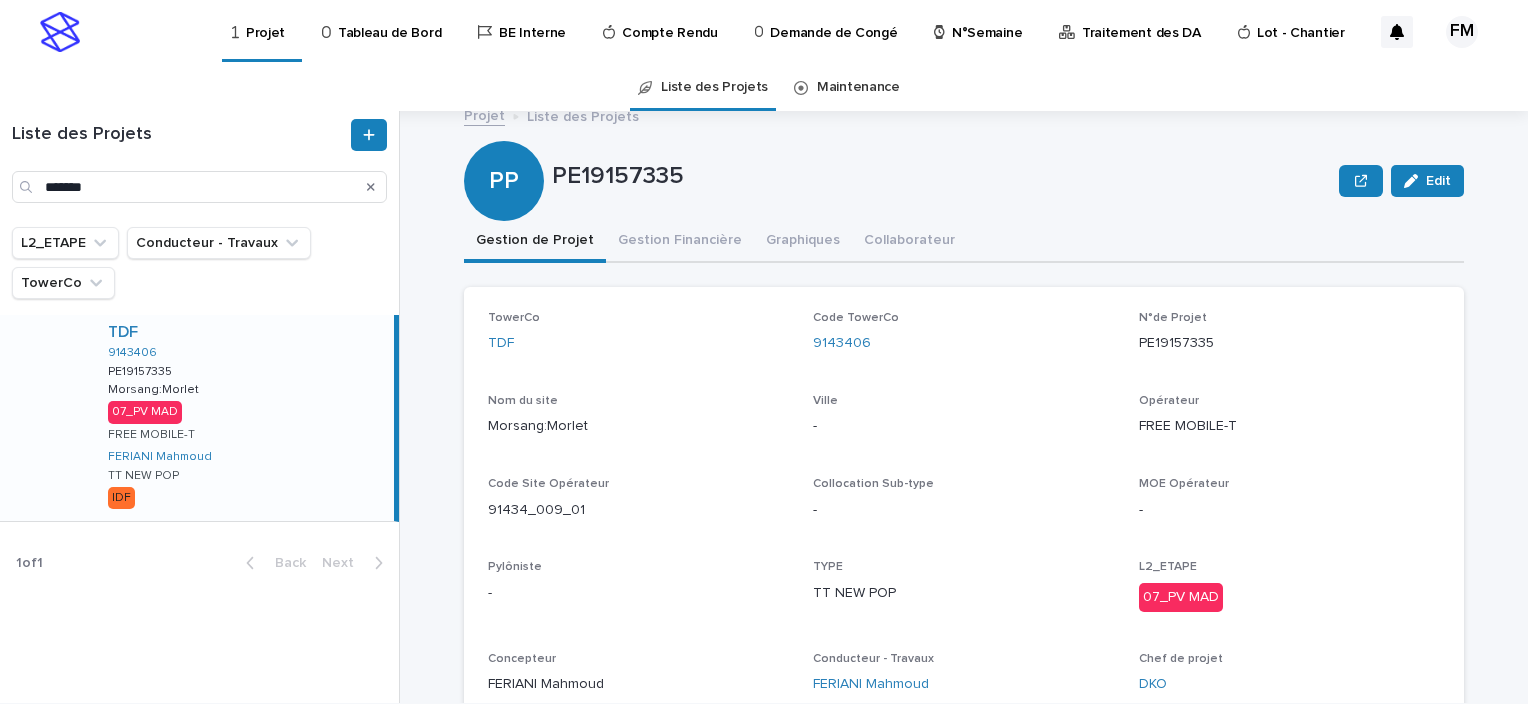 scroll, scrollTop: 0, scrollLeft: 0, axis: both 